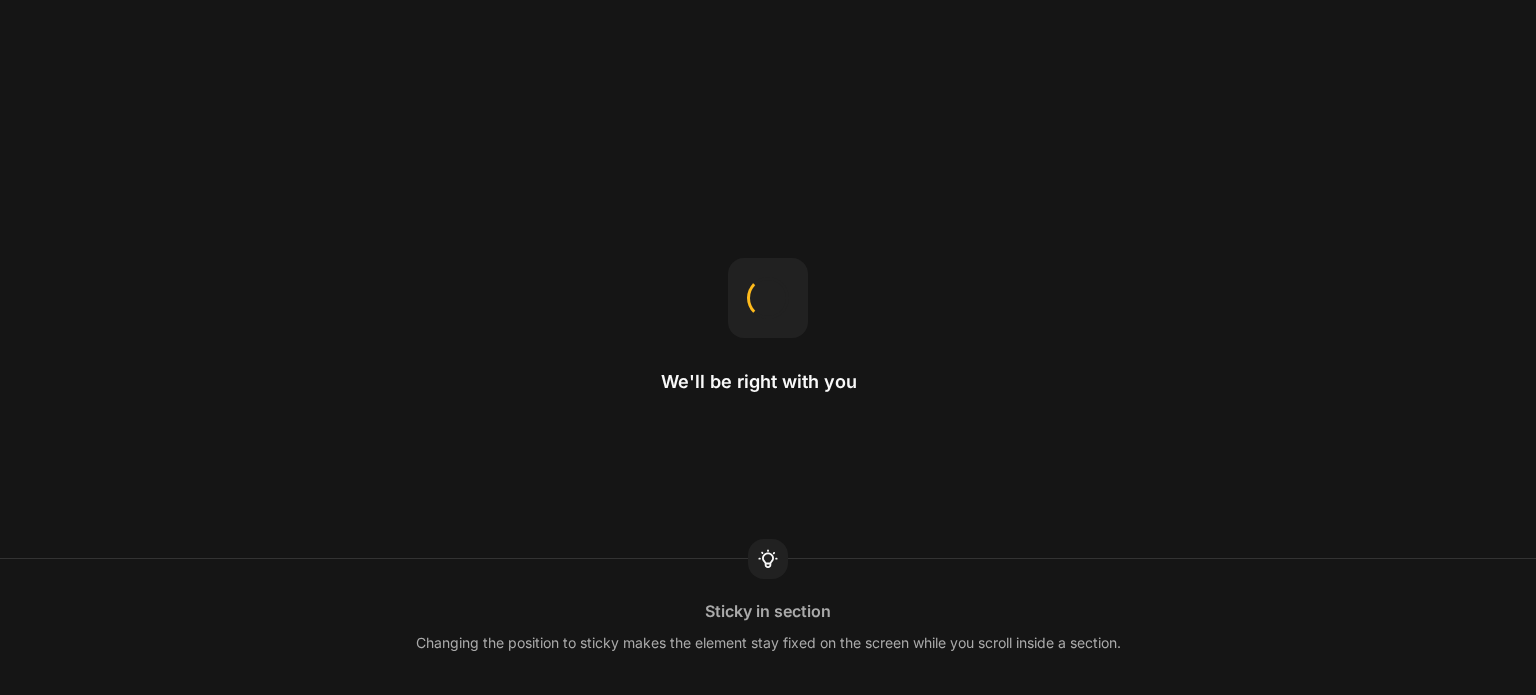 scroll, scrollTop: 0, scrollLeft: 0, axis: both 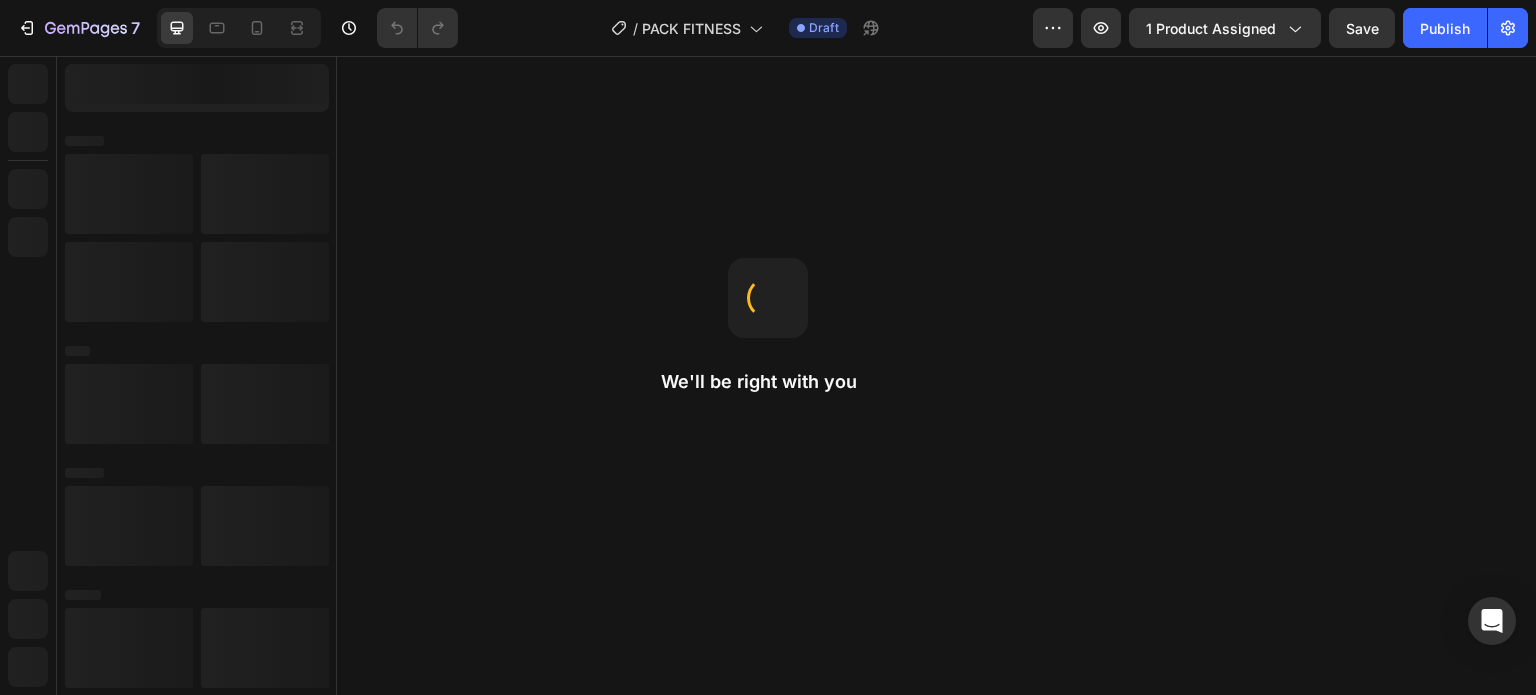 radio on "false" 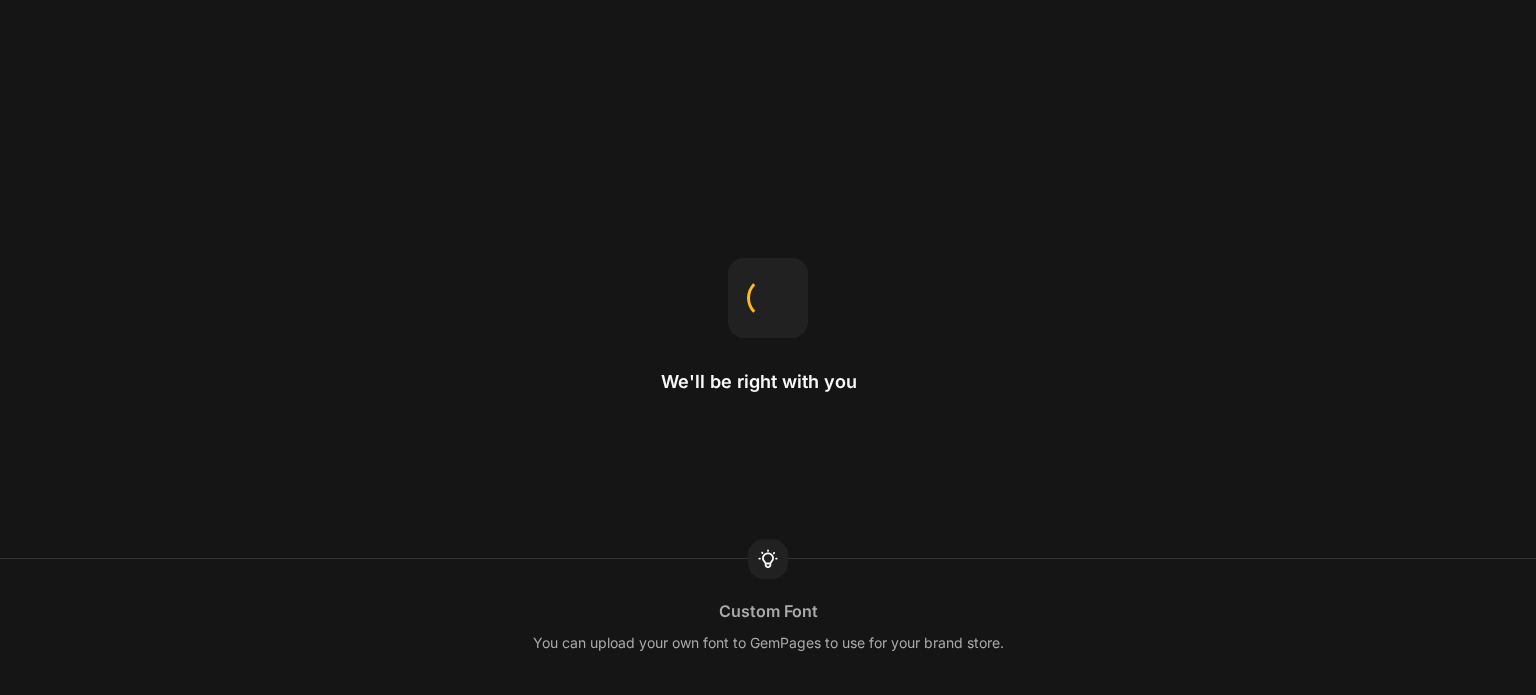scroll, scrollTop: 0, scrollLeft: 0, axis: both 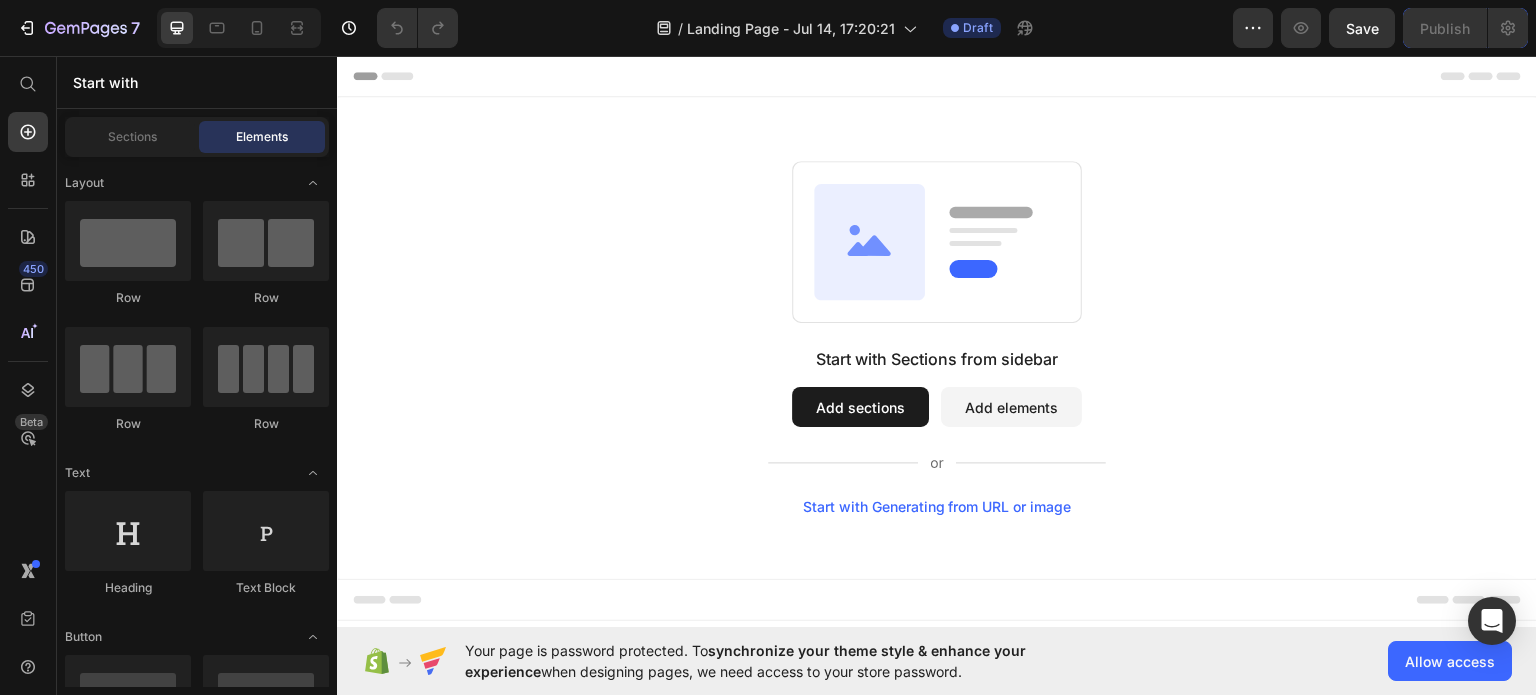 click on "Start with Generating from URL or image" at bounding box center (937, 506) 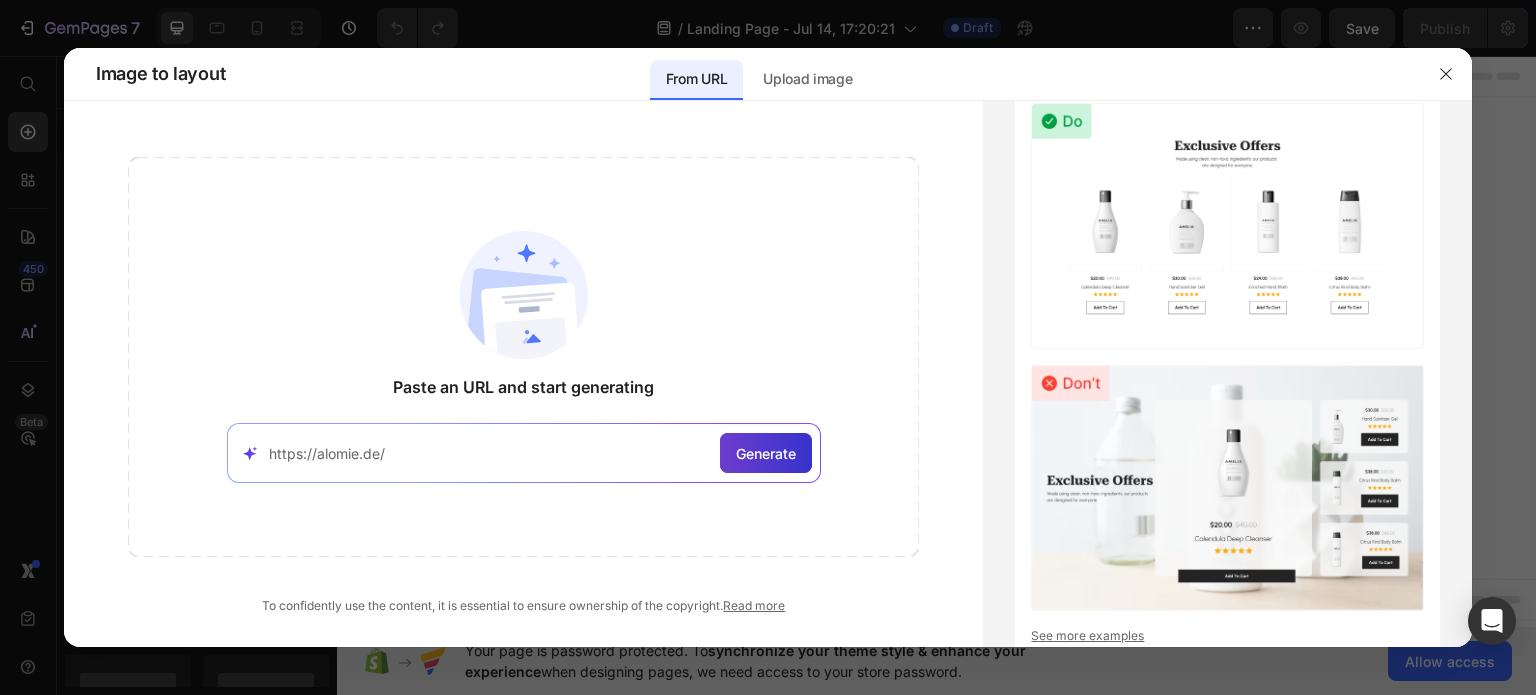 type on "https://alomie.de/" 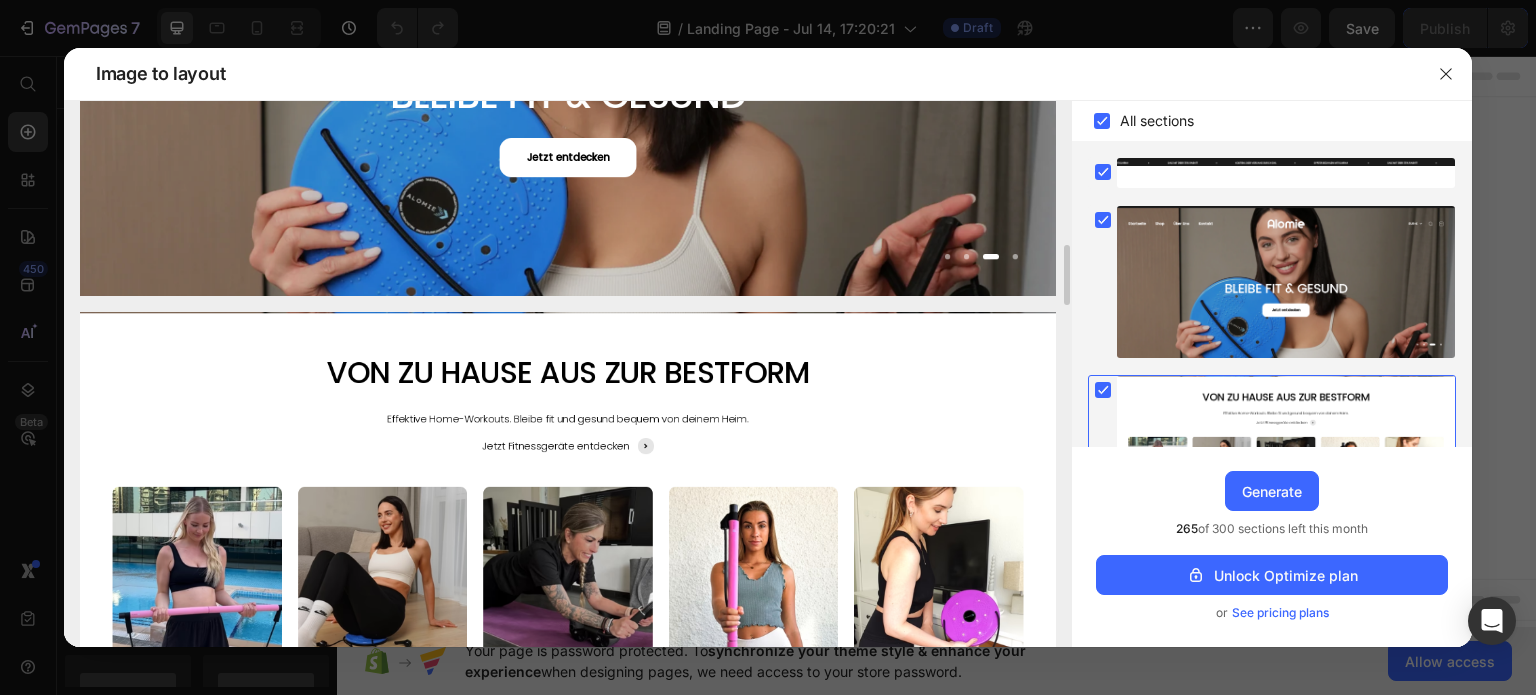 scroll, scrollTop: 400, scrollLeft: 0, axis: vertical 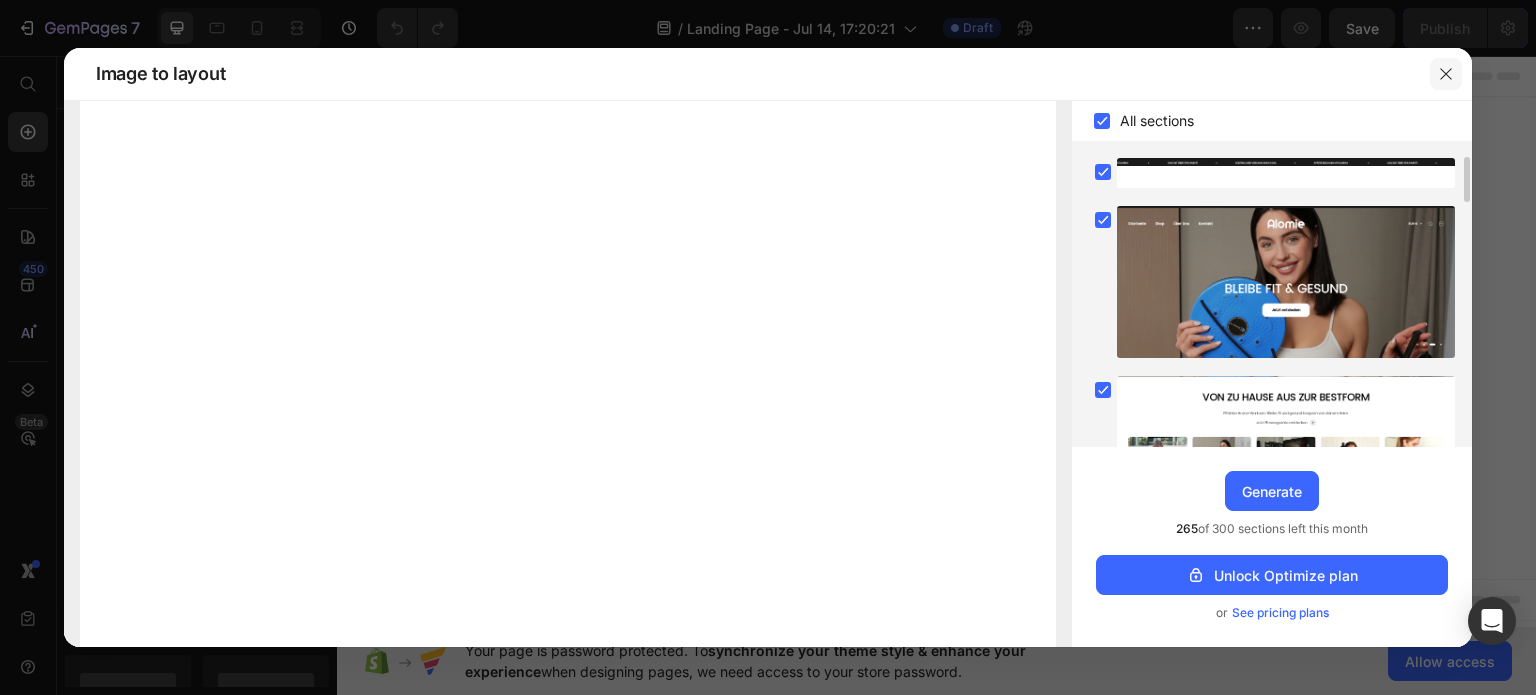 click at bounding box center [1446, 74] 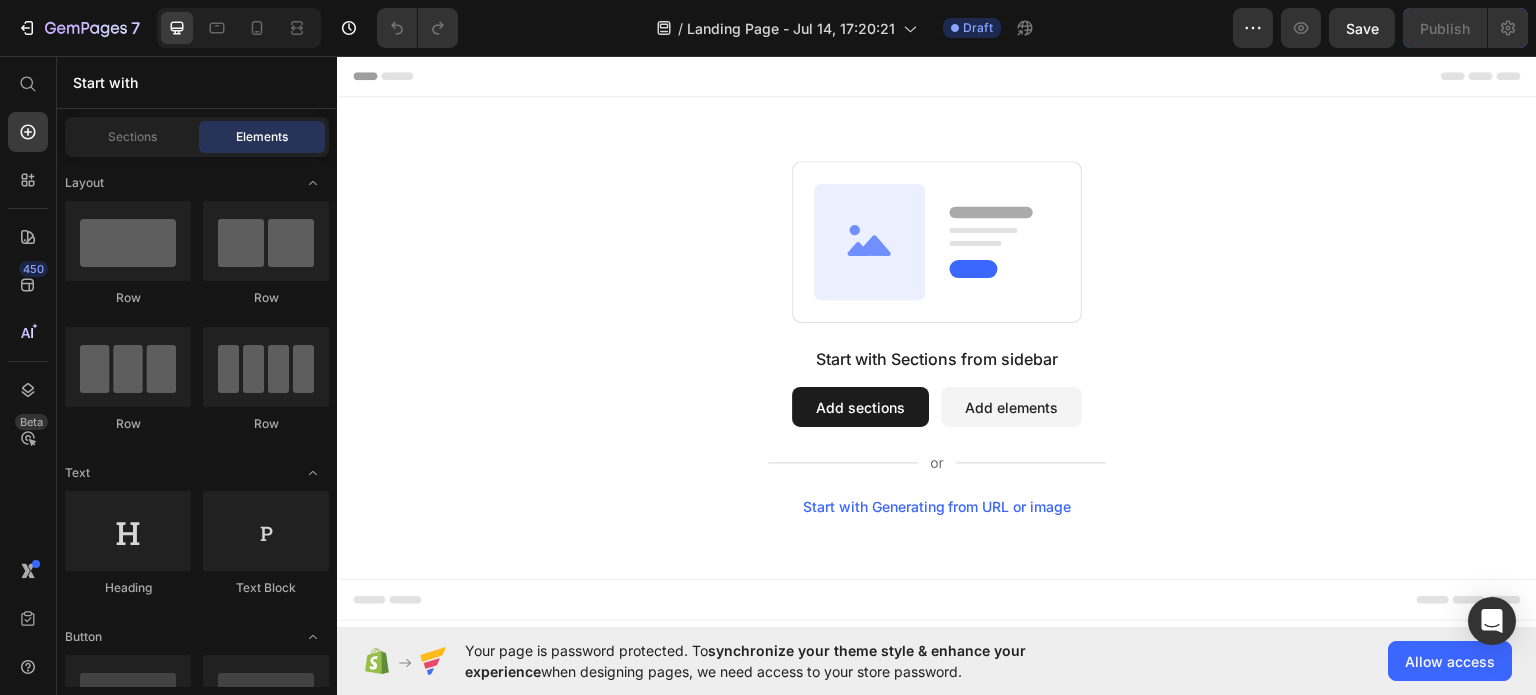 click on "Start with Generating from URL or image" at bounding box center [937, 506] 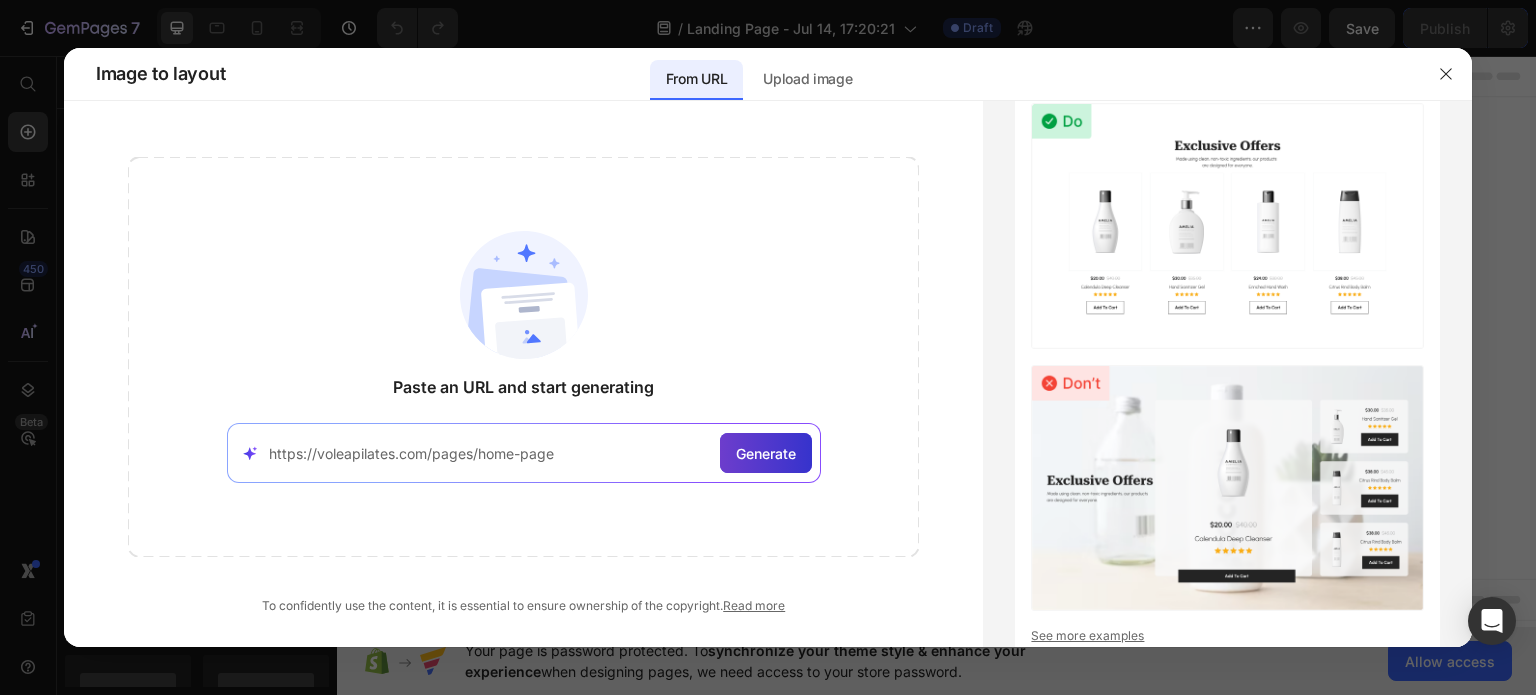type on "https://voleapilates.com/pages/home-page" 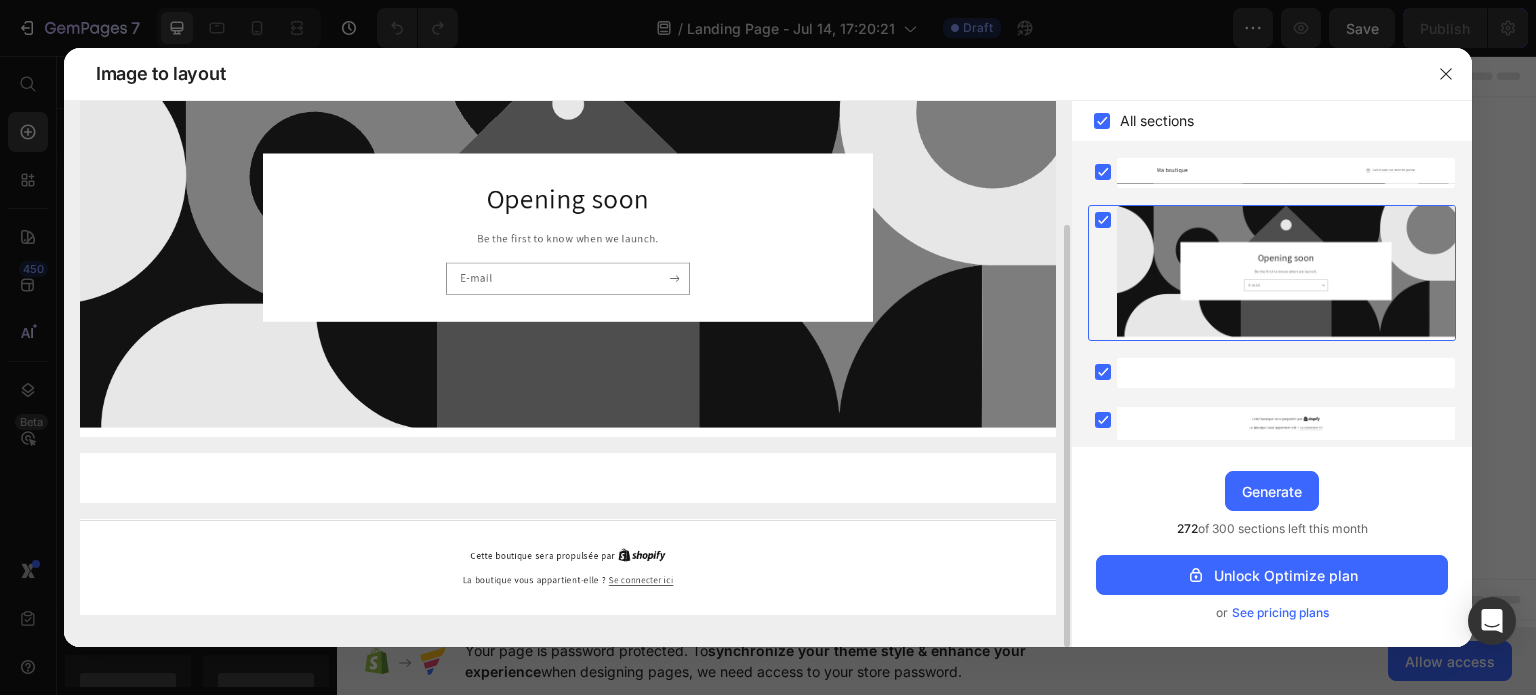 scroll, scrollTop: 0, scrollLeft: 0, axis: both 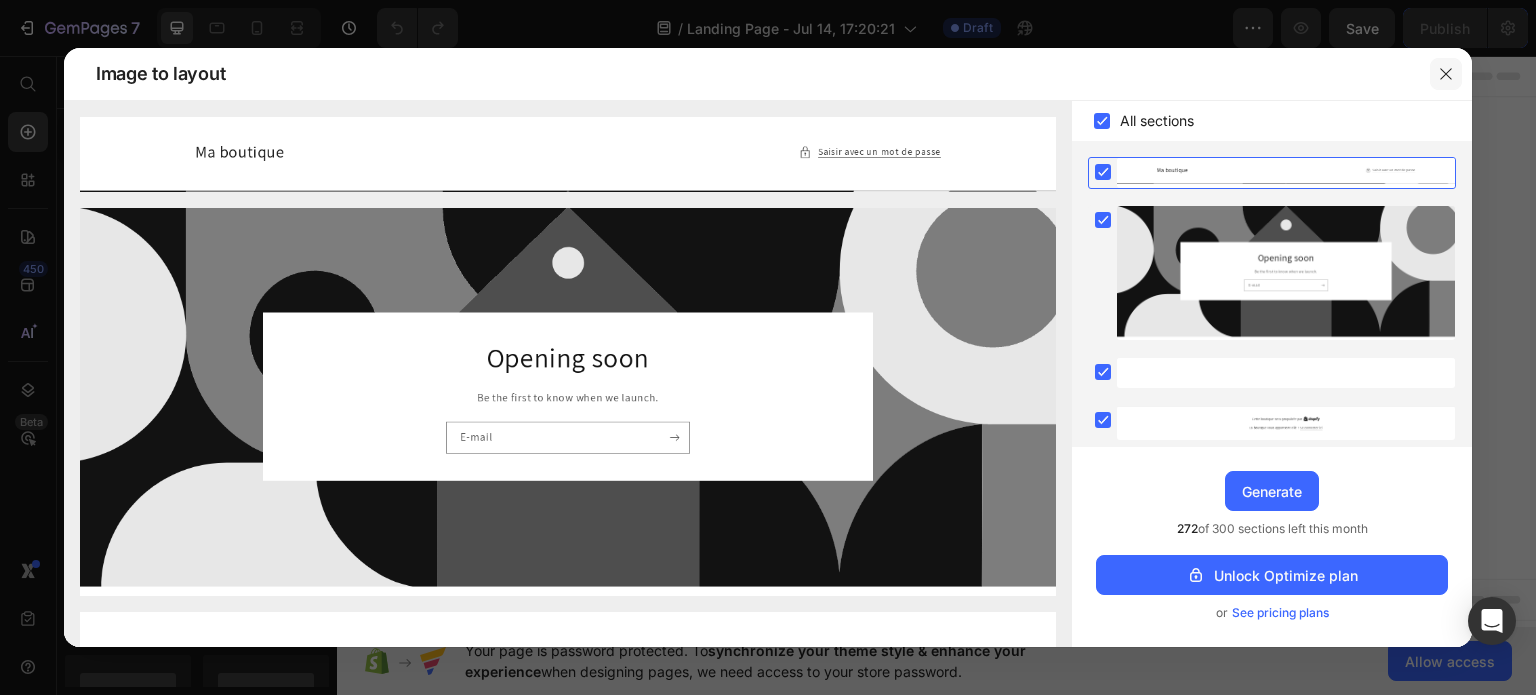click at bounding box center (1446, 74) 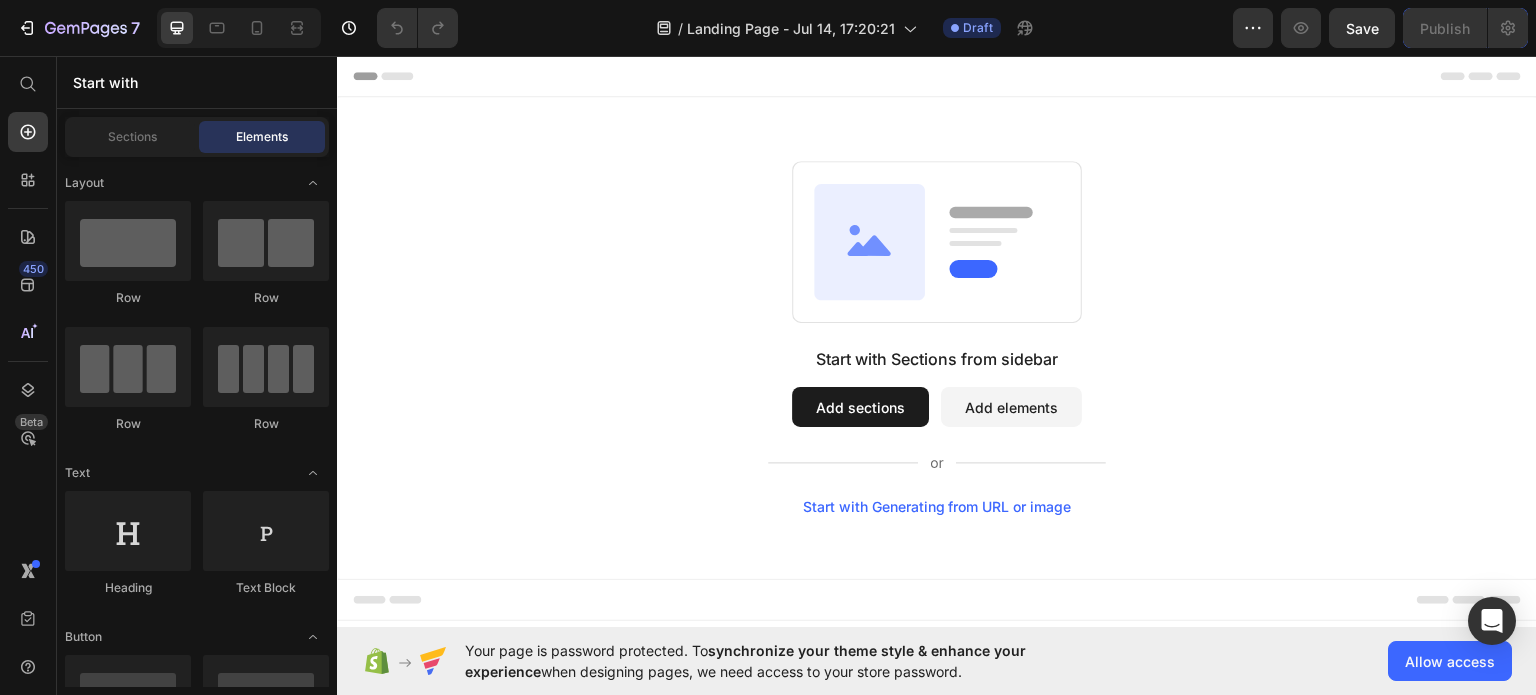 click on "Start with Generating from URL or image" at bounding box center (937, 506) 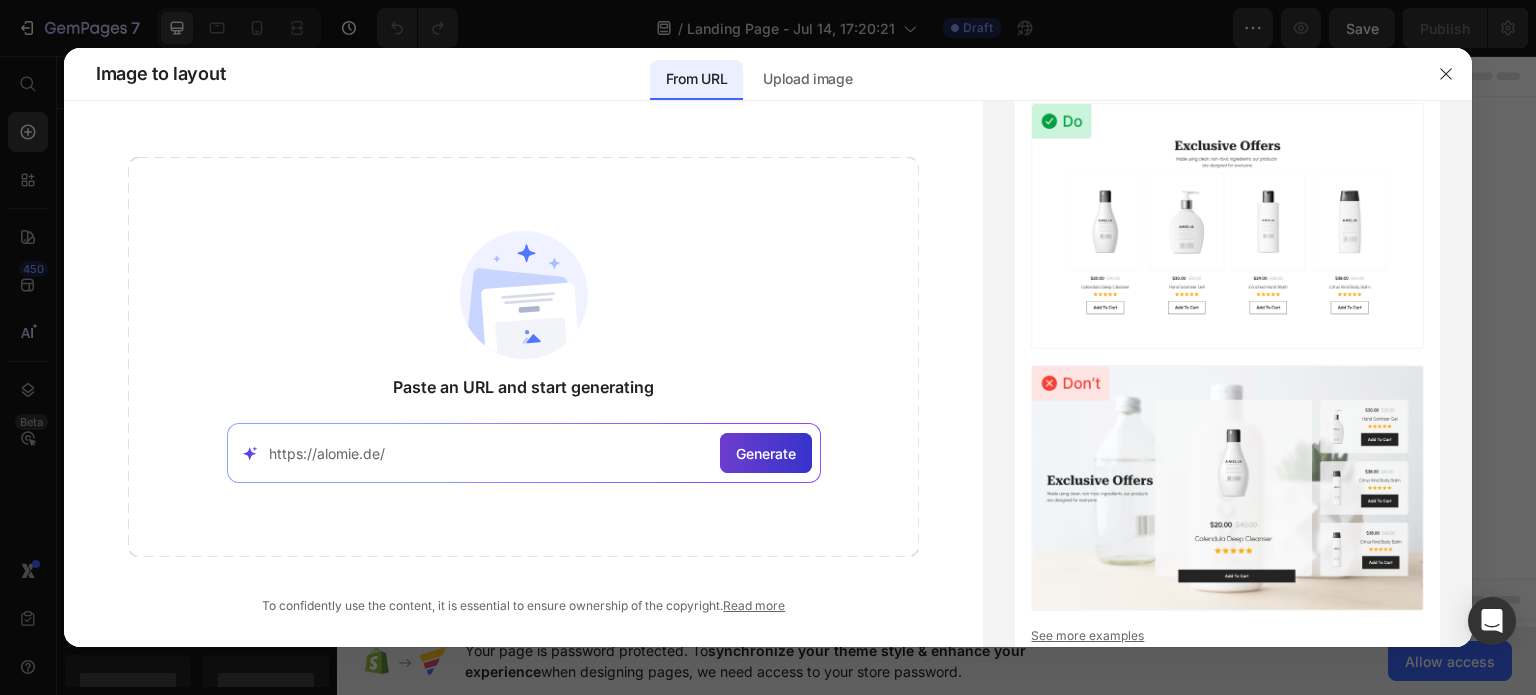 type on "https://alomie.de/" 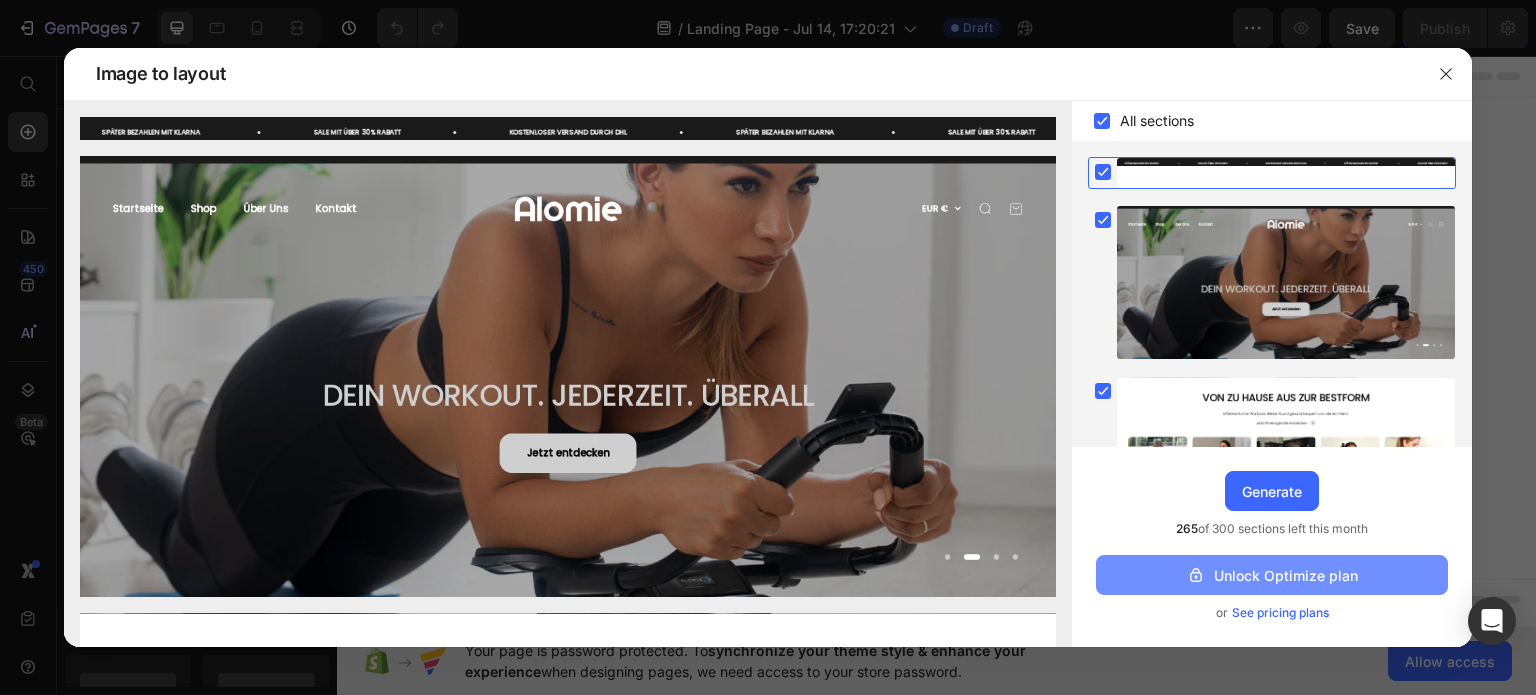 click on "Unlock Optimize plan" at bounding box center (1272, 575) 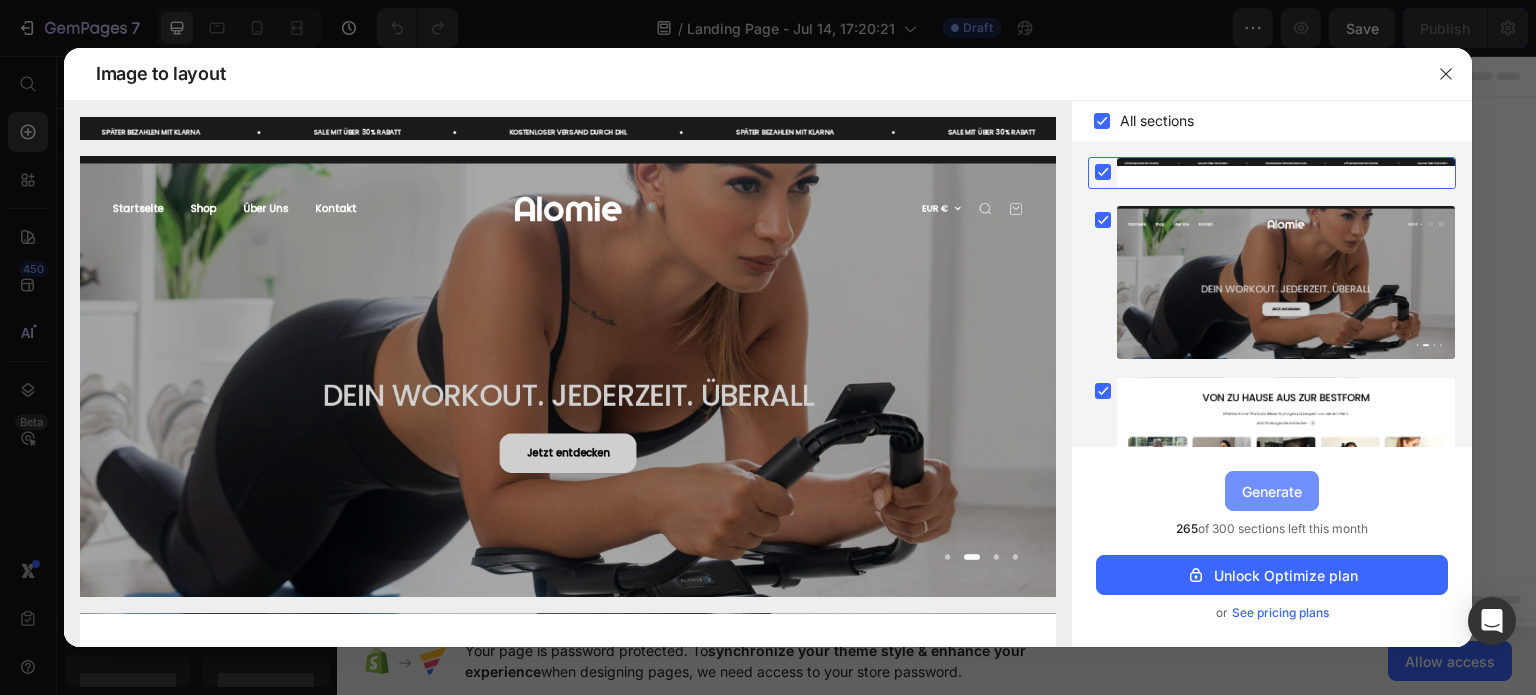 click on "Generate" at bounding box center (1272, 491) 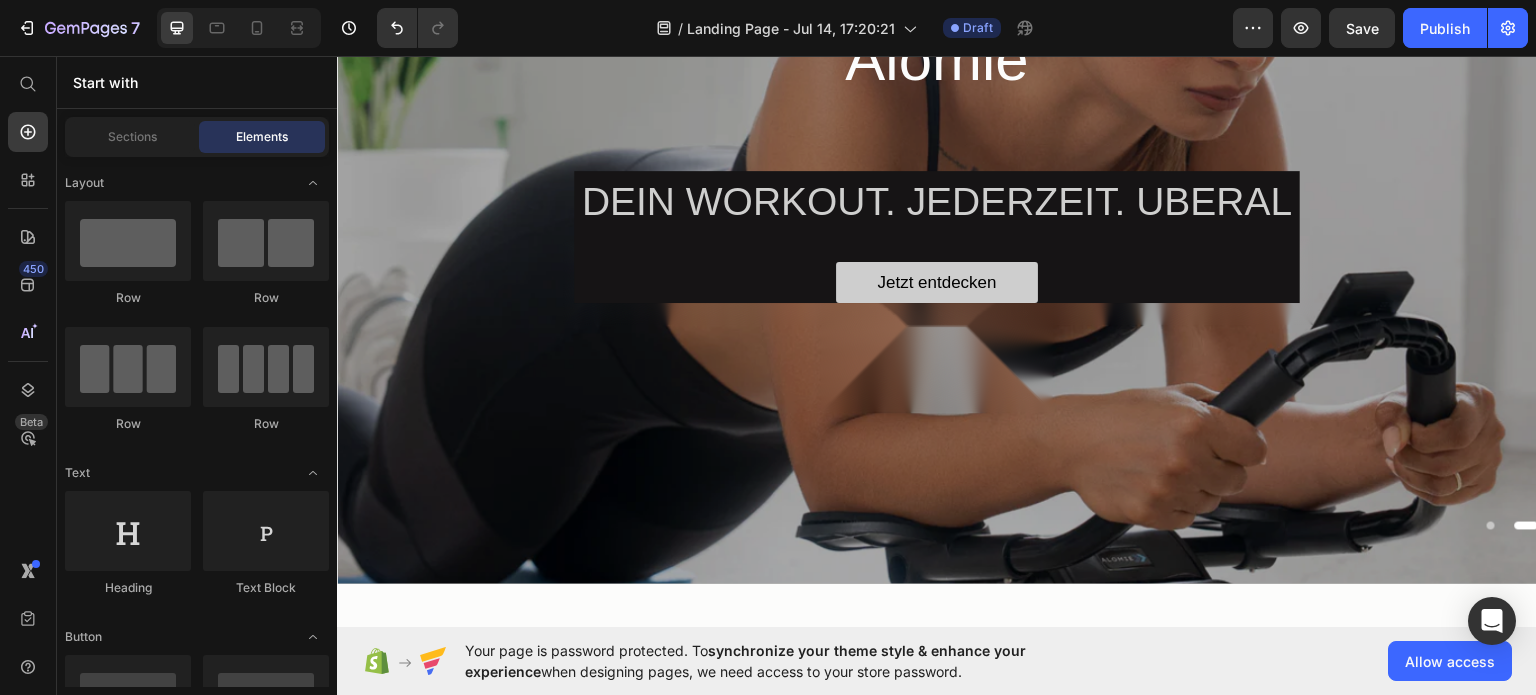 scroll, scrollTop: 0, scrollLeft: 0, axis: both 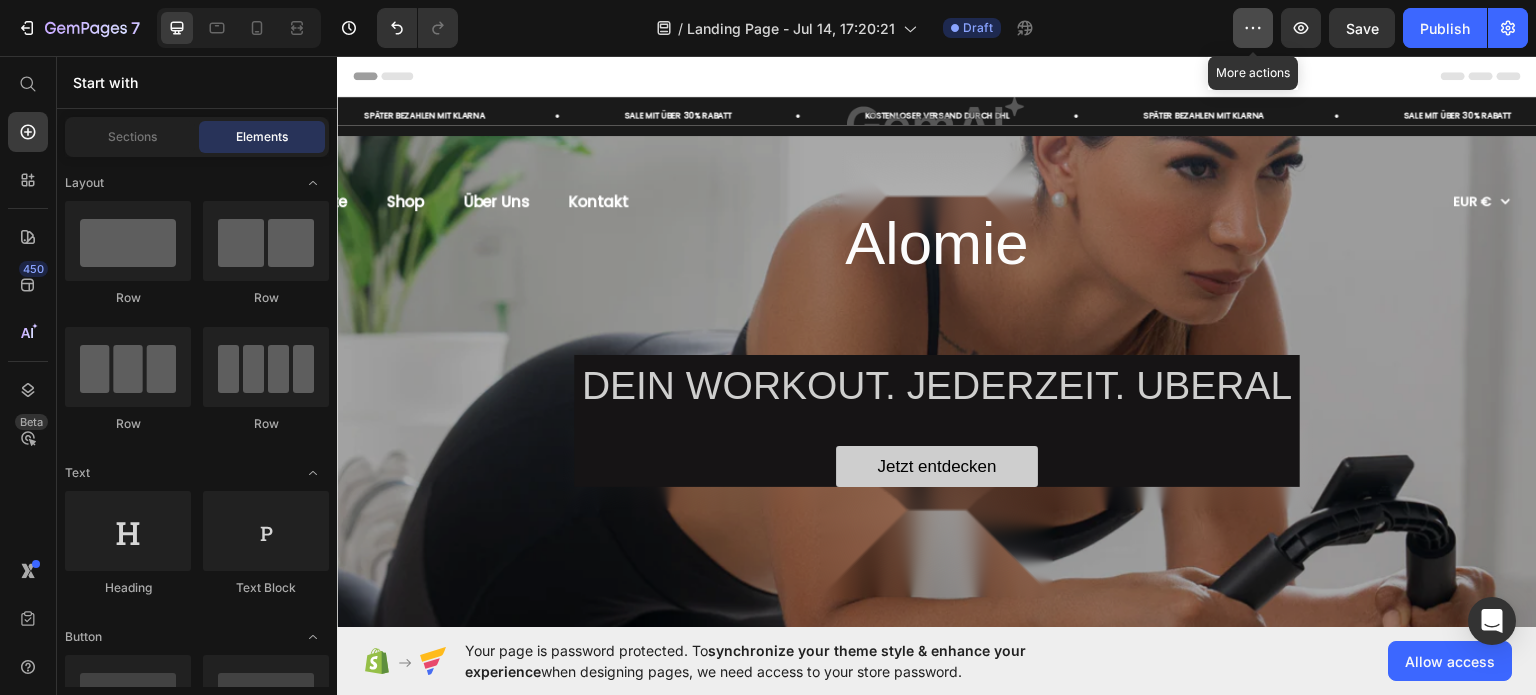 click 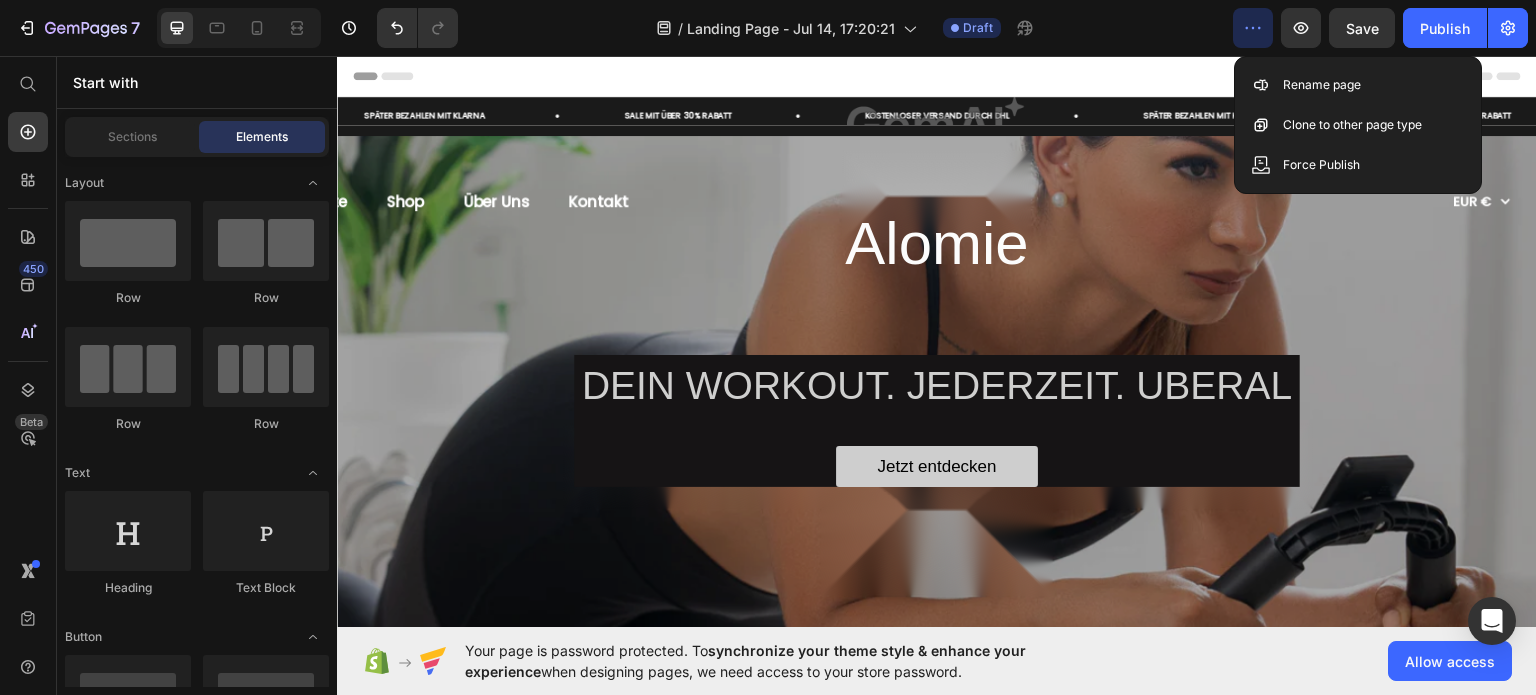 click 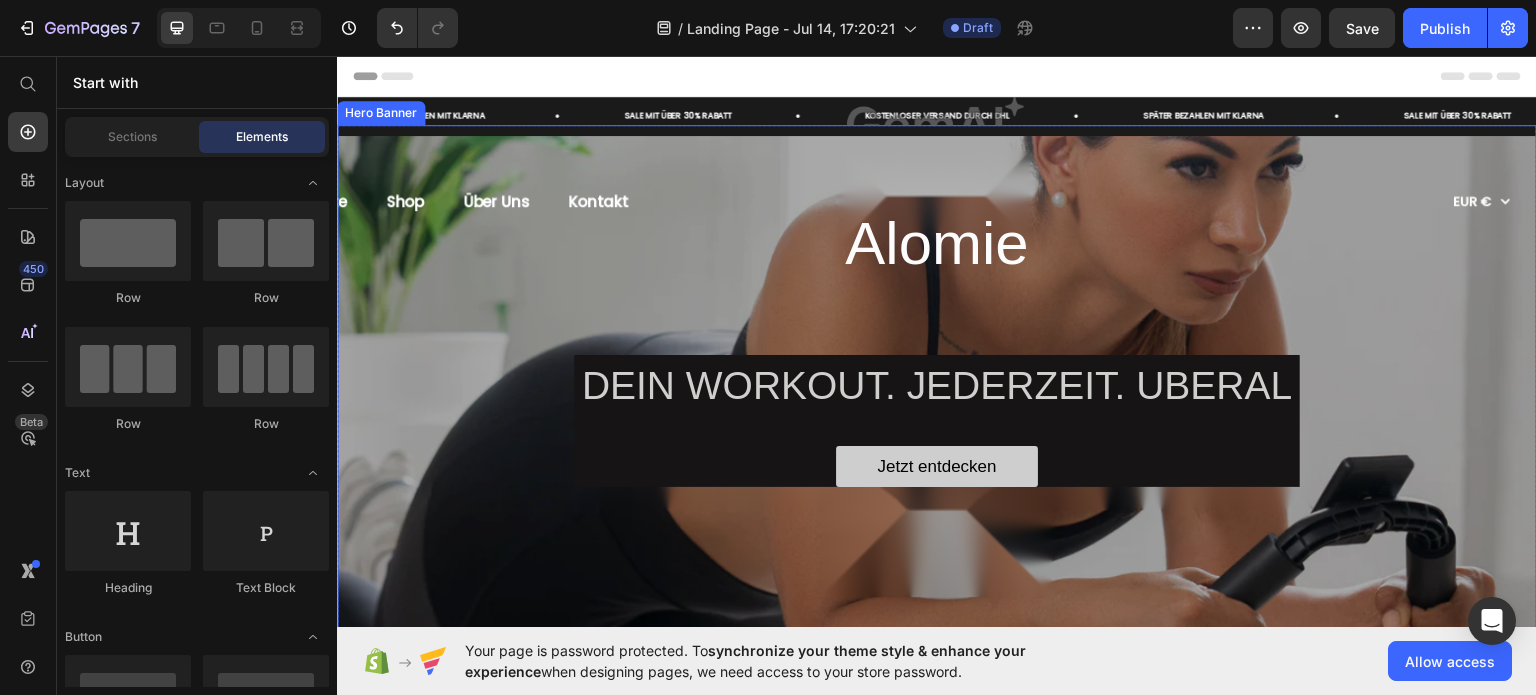 click on "Alomie Heading DEIN WORKOUT. JEDERZEIT. UBERAL Heading Jetzt entdecken Button Row Row" at bounding box center (937, 321) 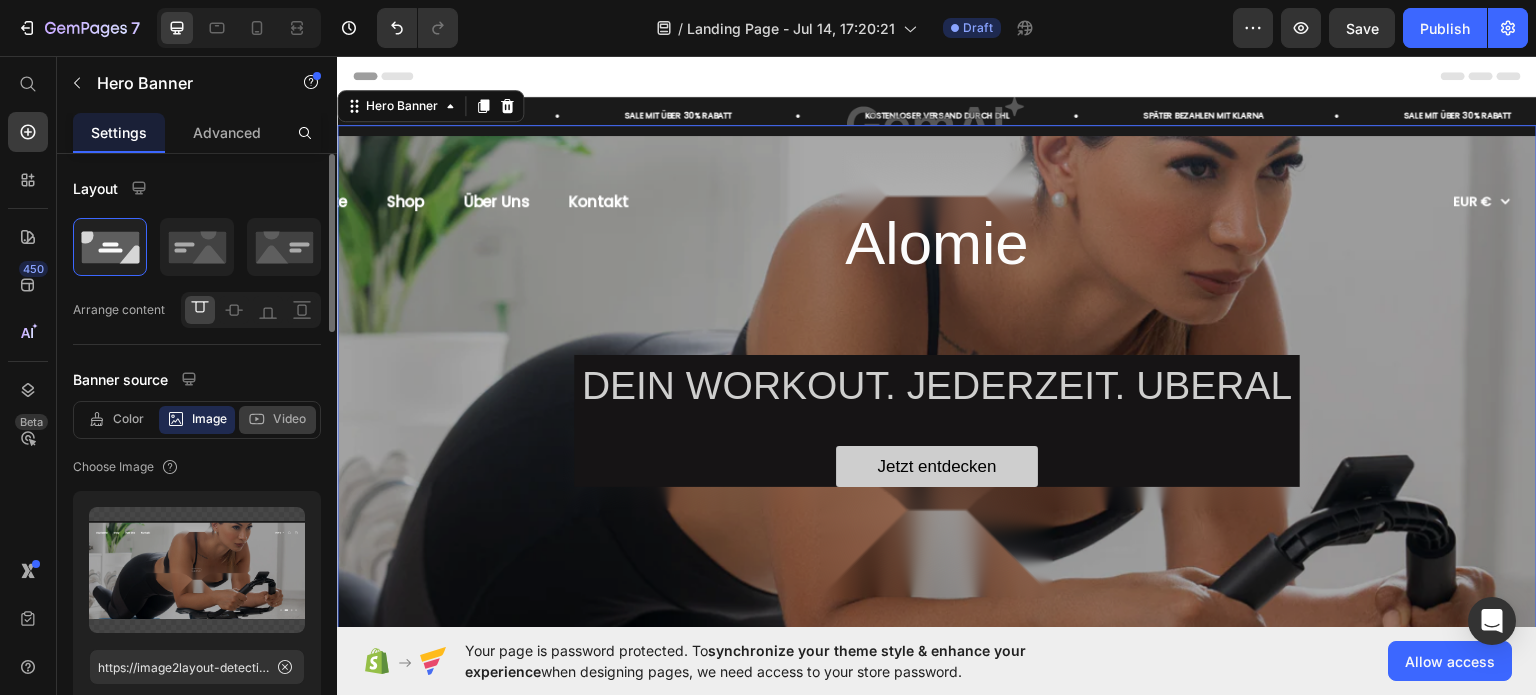 scroll, scrollTop: 100, scrollLeft: 0, axis: vertical 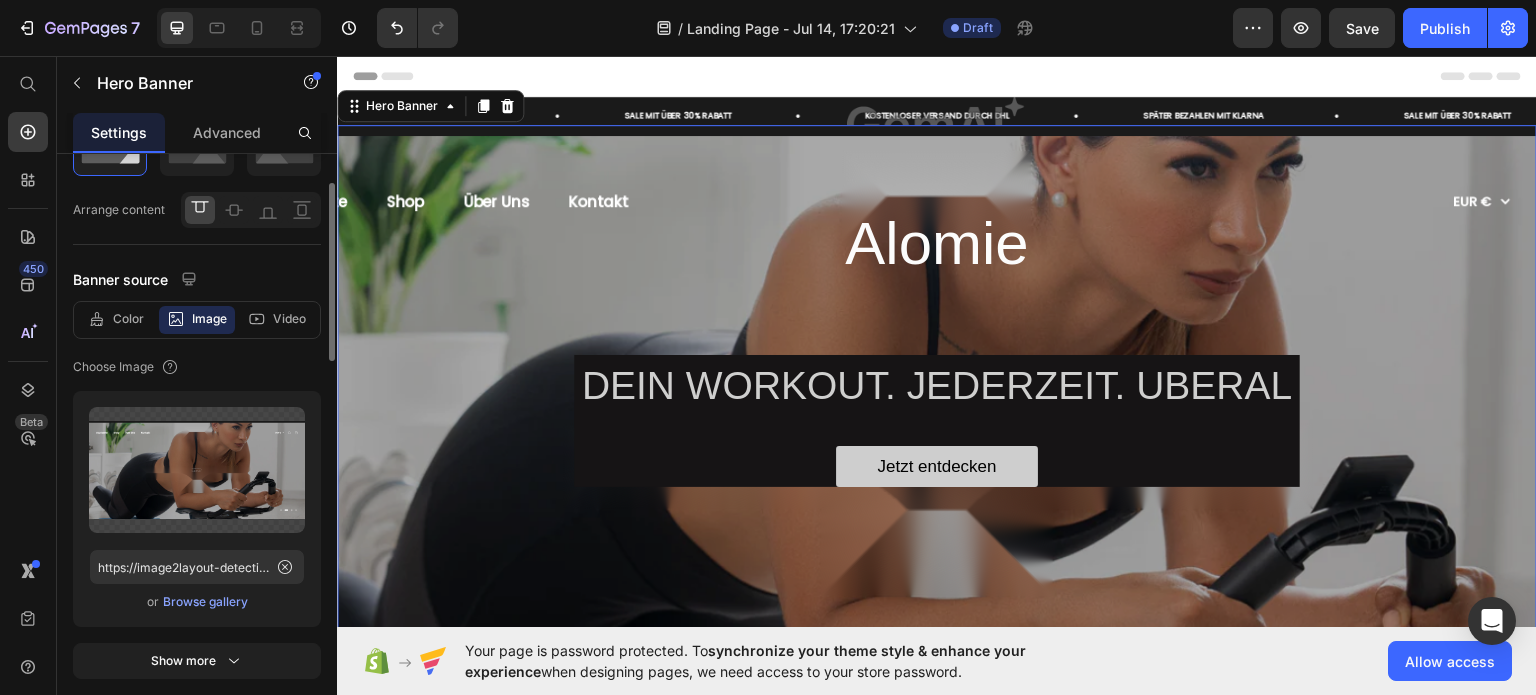 click on "Browse gallery" at bounding box center (205, 602) 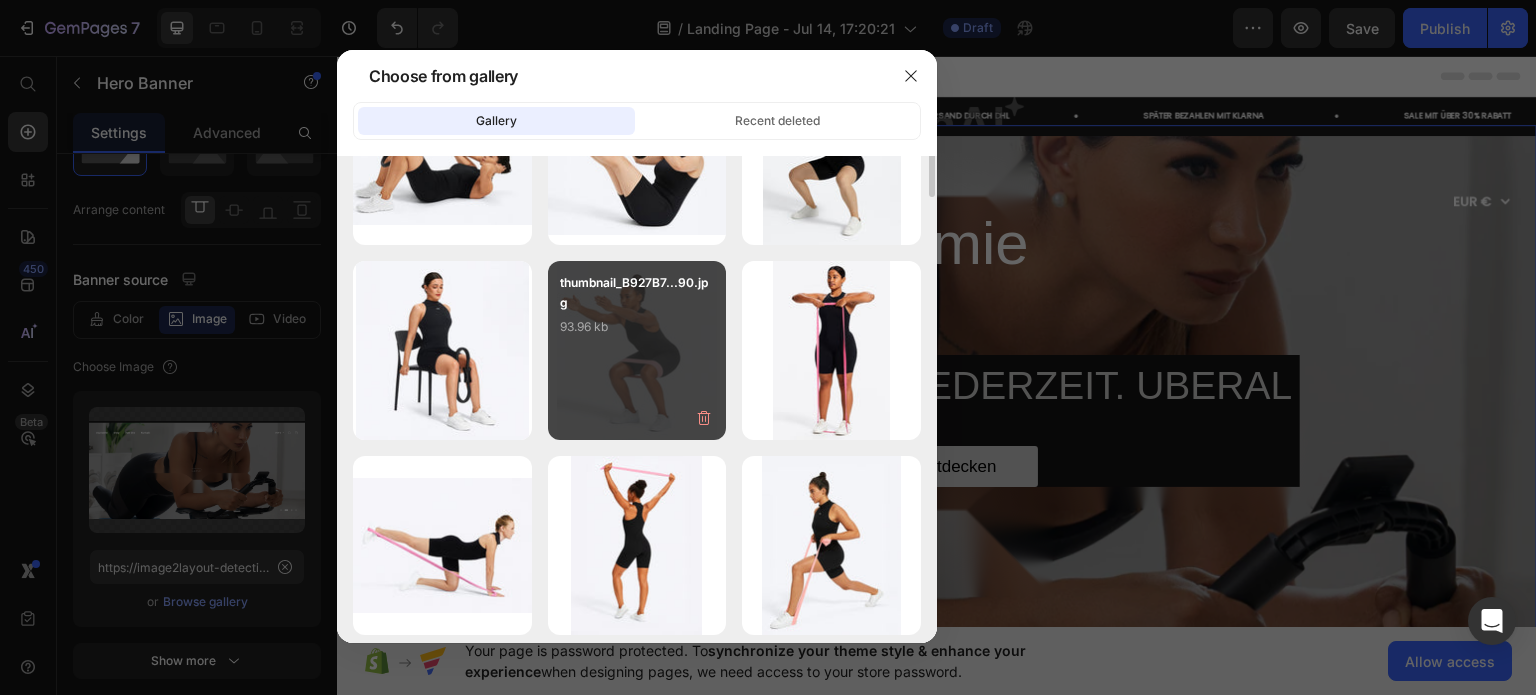 scroll, scrollTop: 100, scrollLeft: 0, axis: vertical 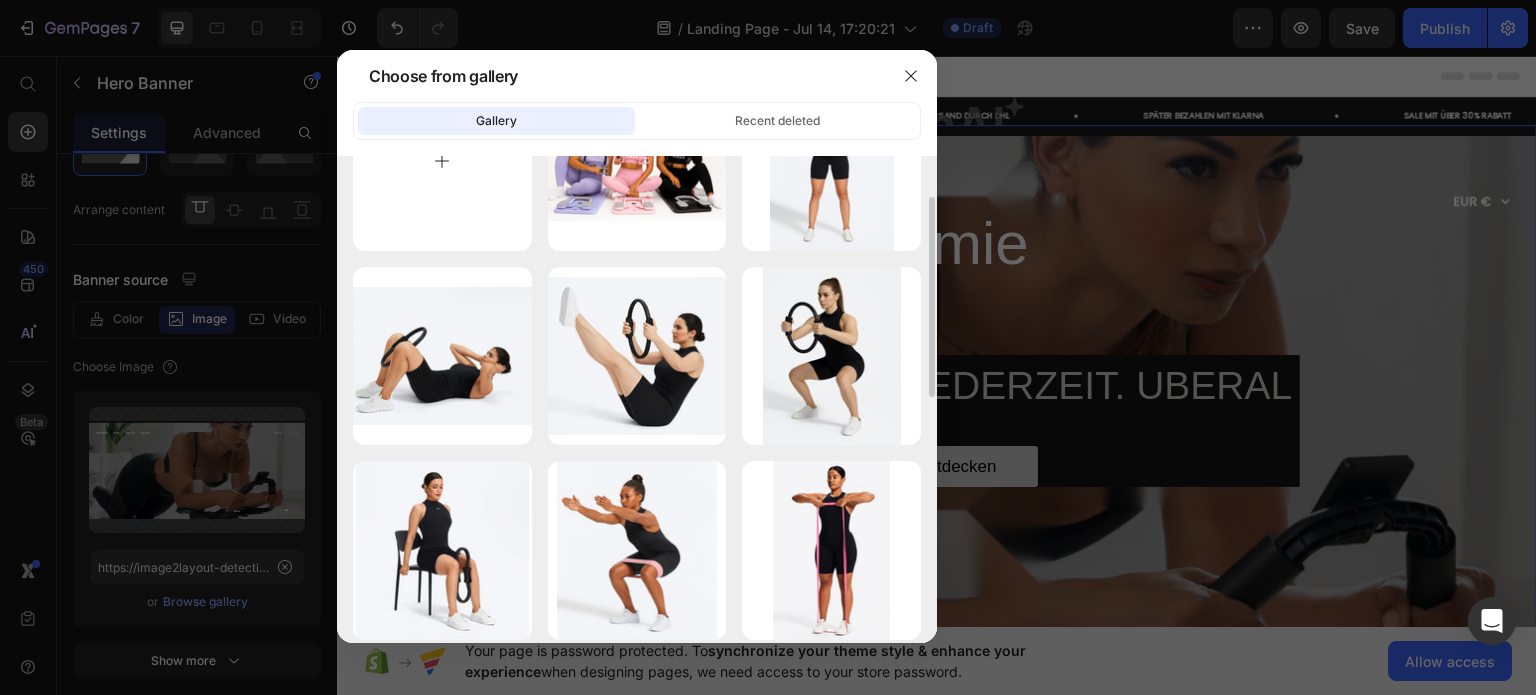 click at bounding box center (442, 161) 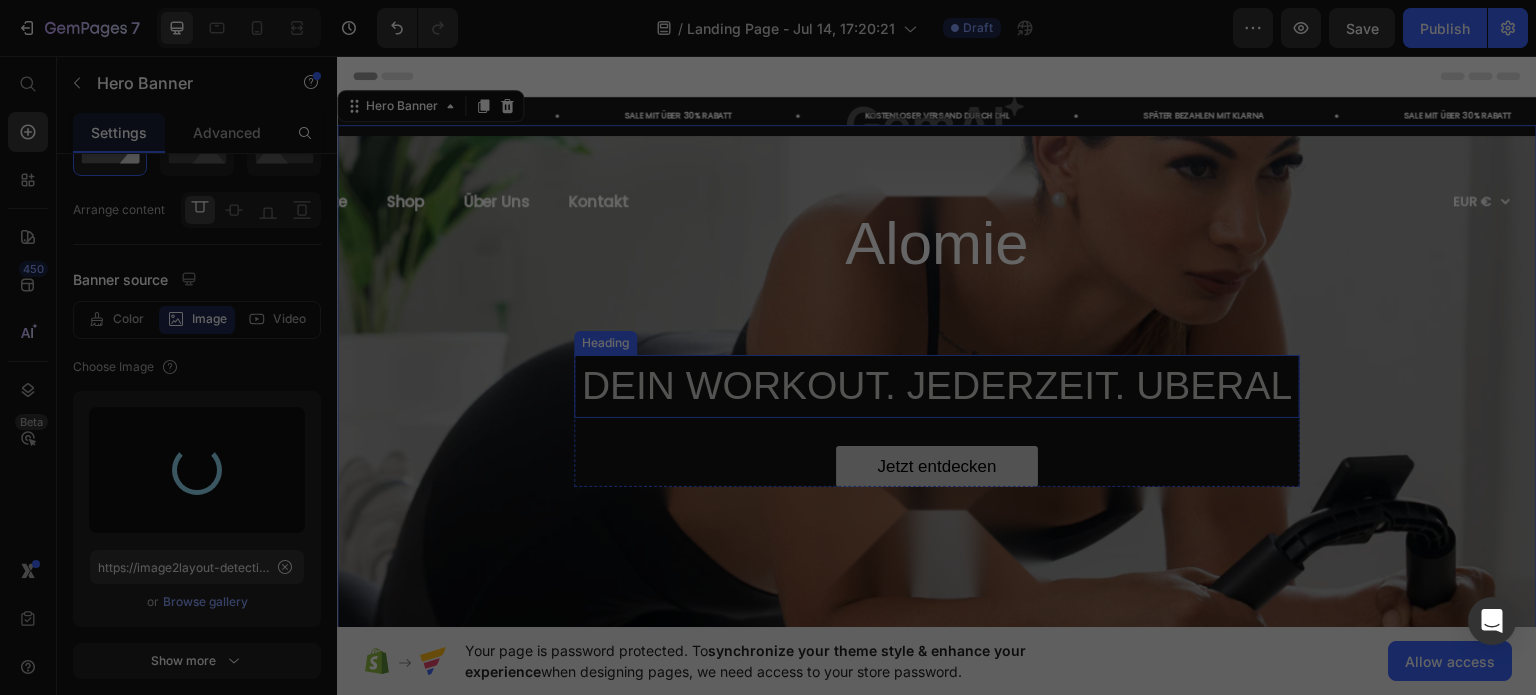 type on "https://cdn.shopify.com/s/files/1/0976/4844/3656/files/gempages_574856437667202277-348eecb3-b3ad-45a7-b3ee-57e1510f69f2.png" 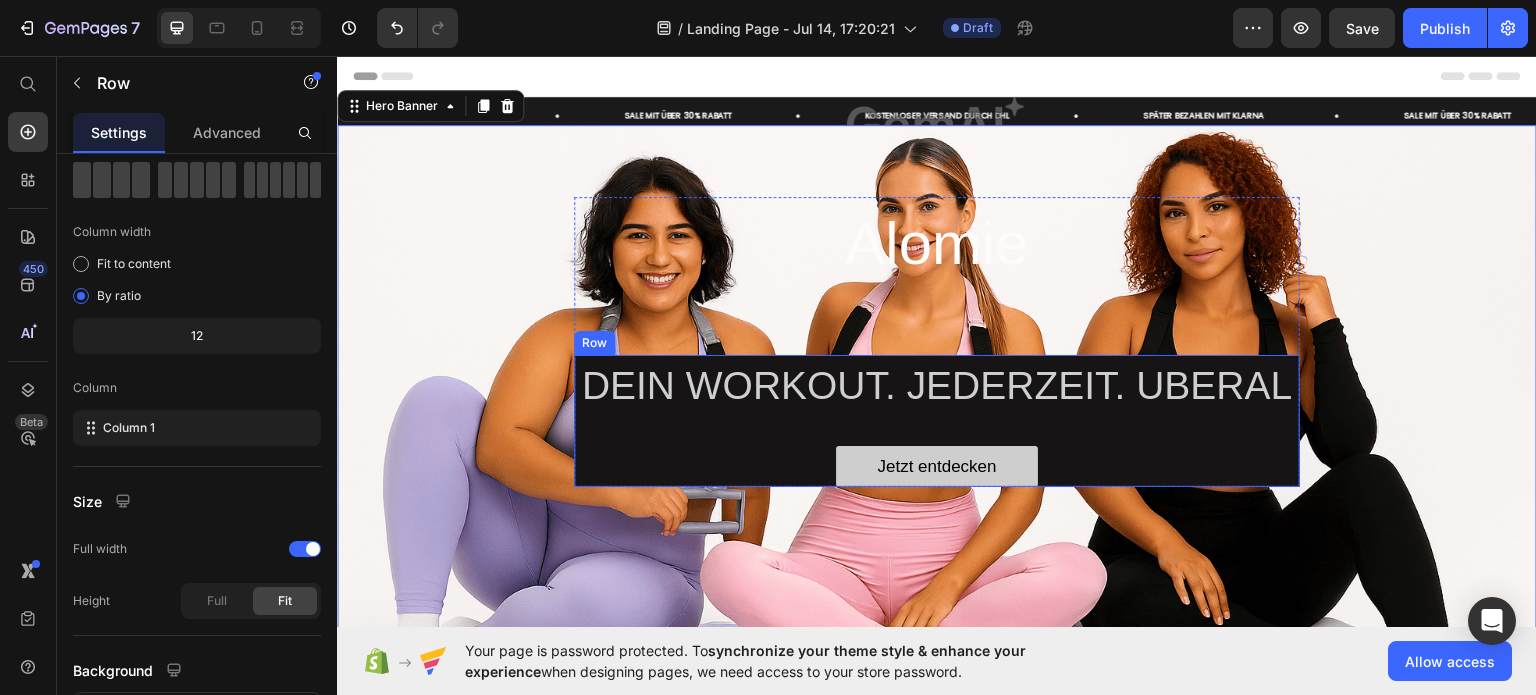 click on "DEIN WORKOUT. JEDERZEIT. UBERAL Heading Jetzt entdecken Button" at bounding box center (937, 420) 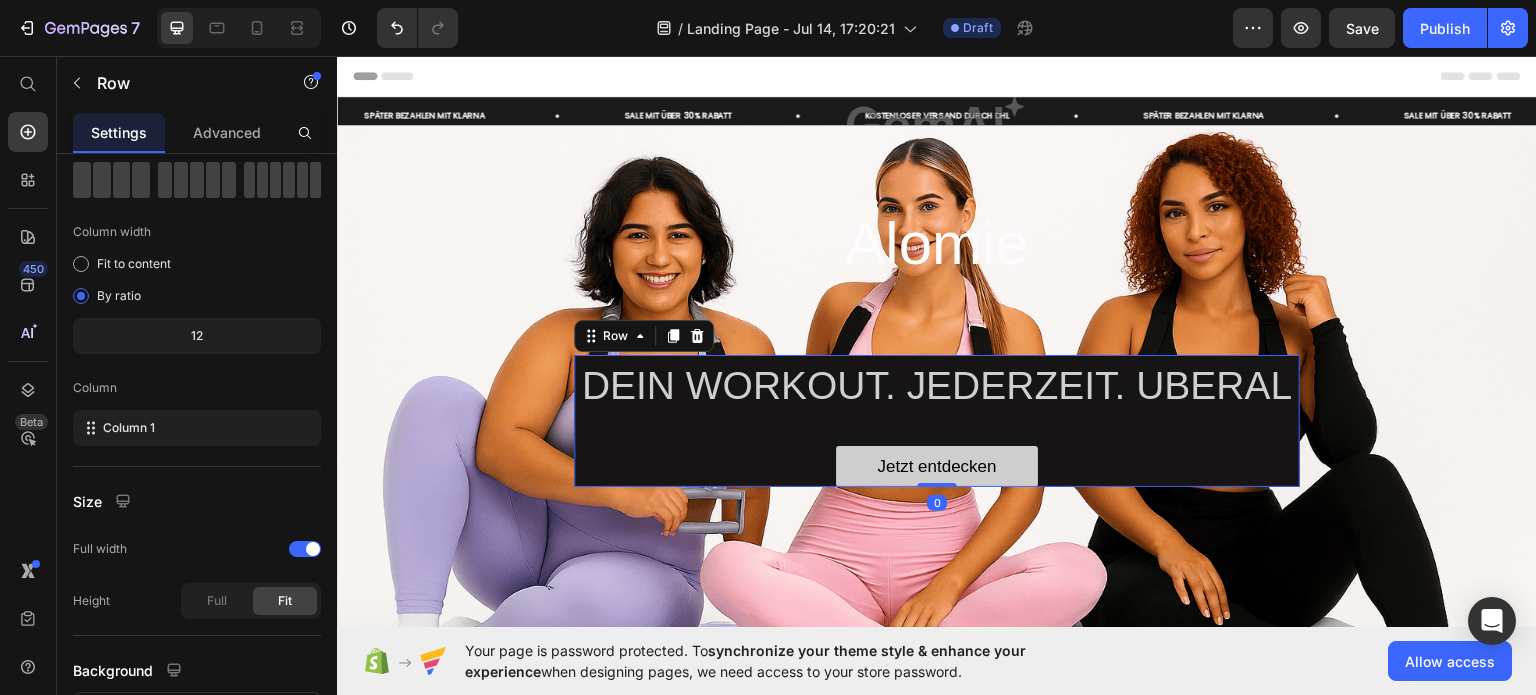 scroll, scrollTop: 0, scrollLeft: 0, axis: both 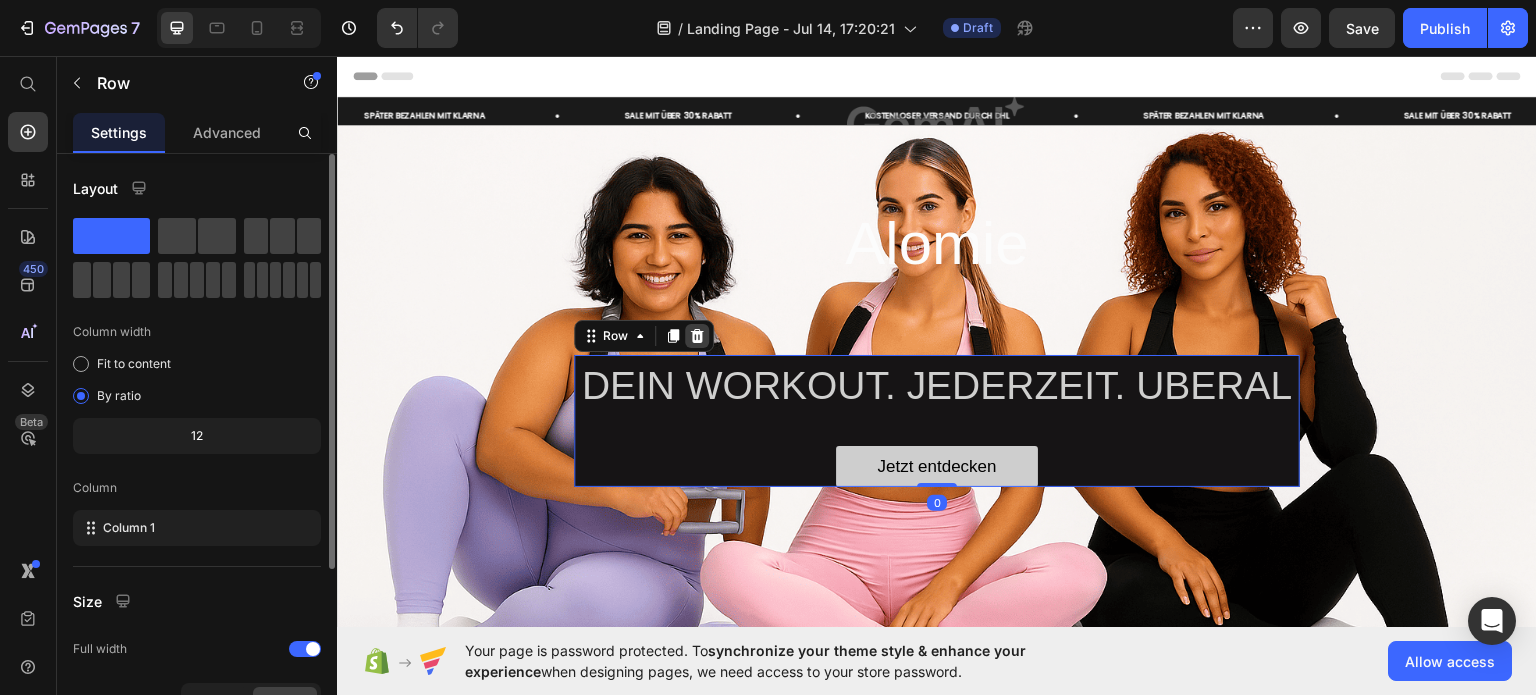 click 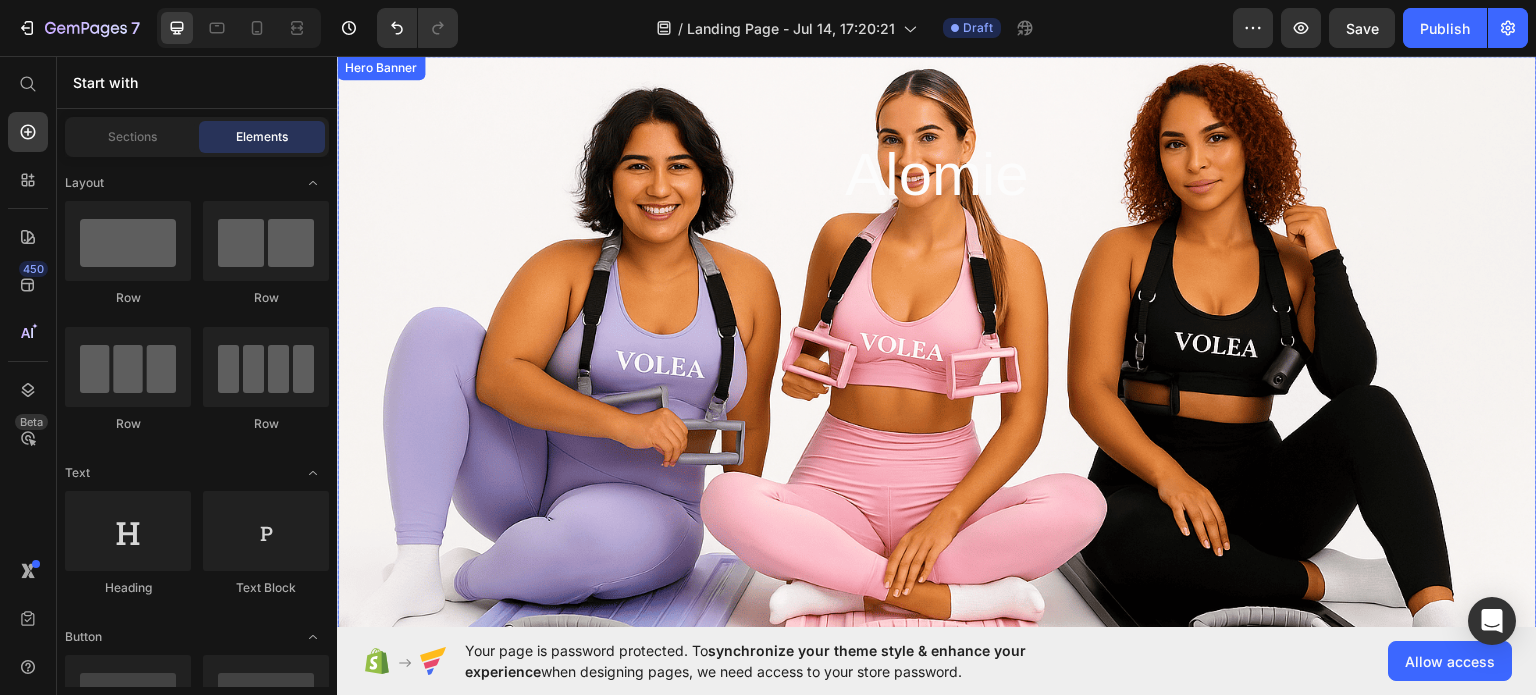 scroll, scrollTop: 0, scrollLeft: 0, axis: both 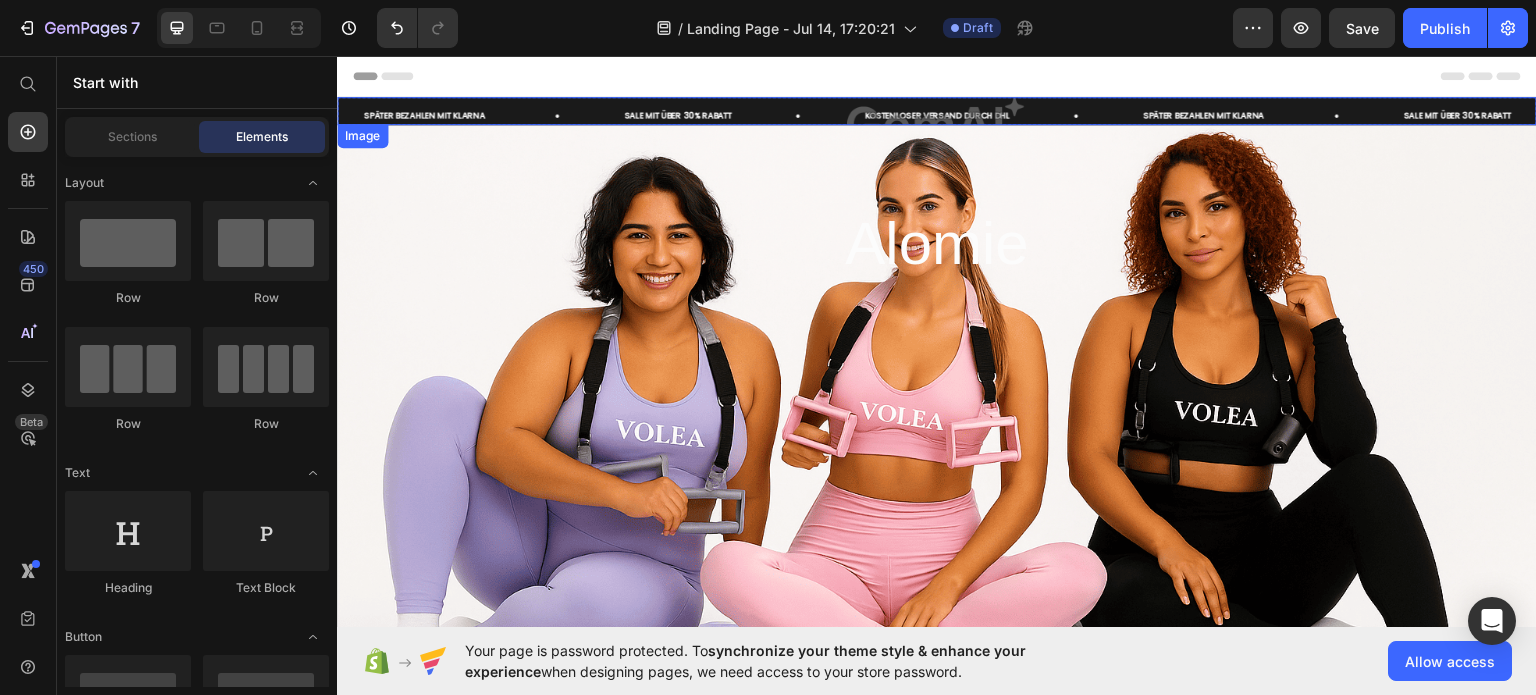 click at bounding box center (937, 110) 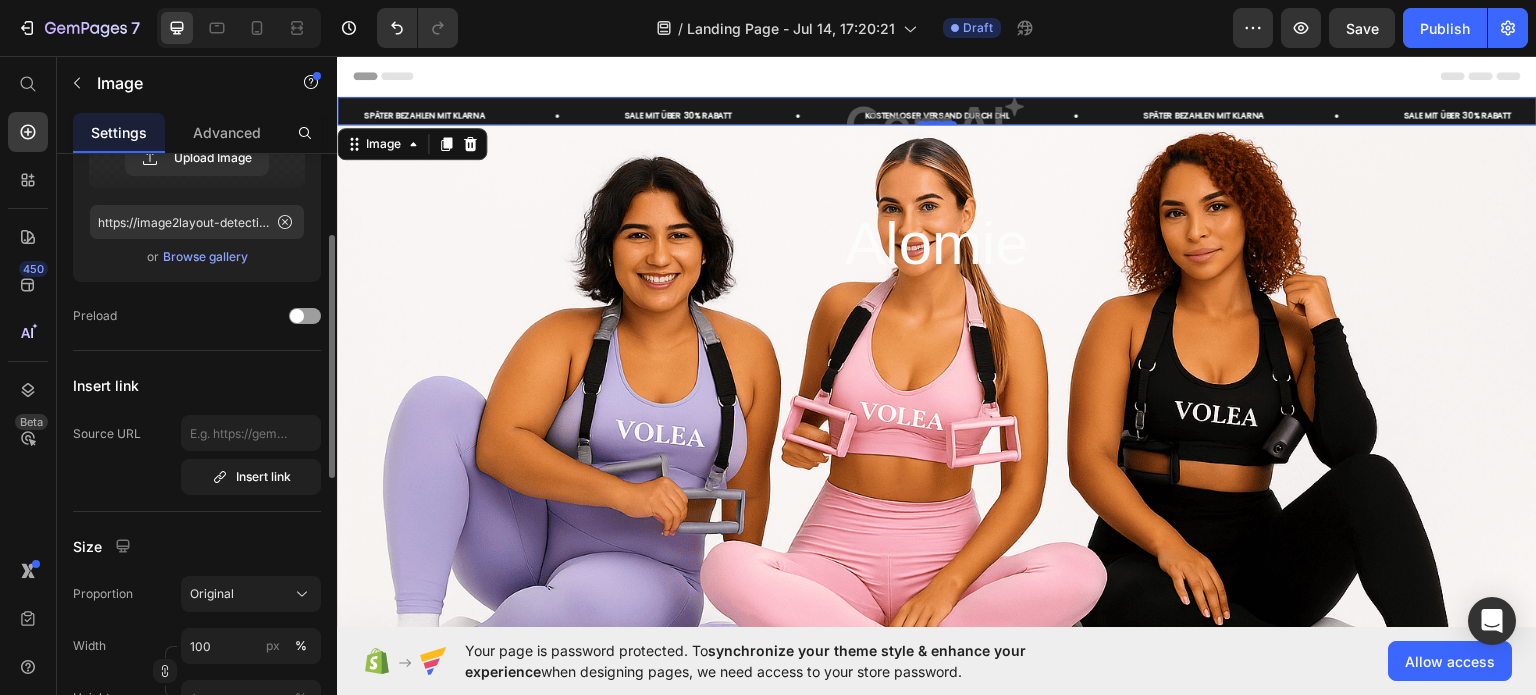 scroll, scrollTop: 0, scrollLeft: 0, axis: both 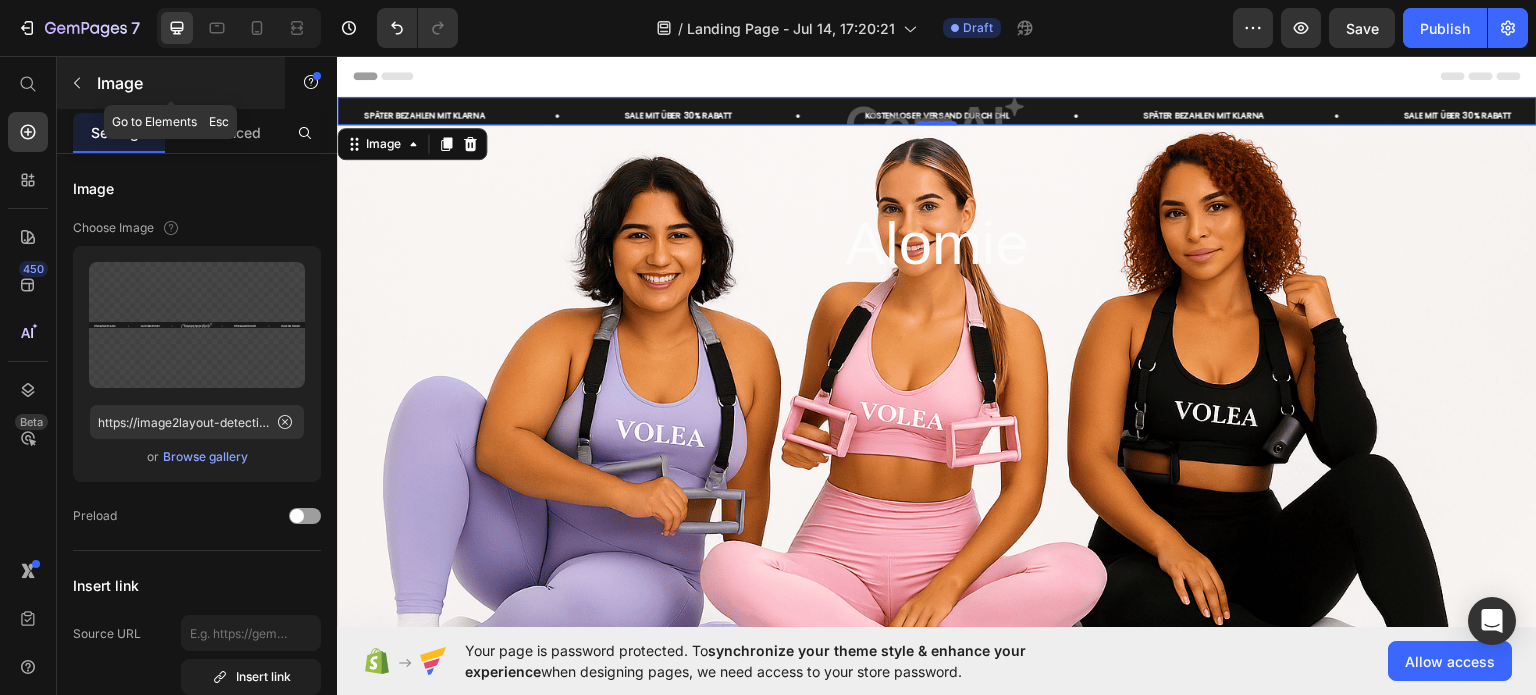 click at bounding box center (77, 83) 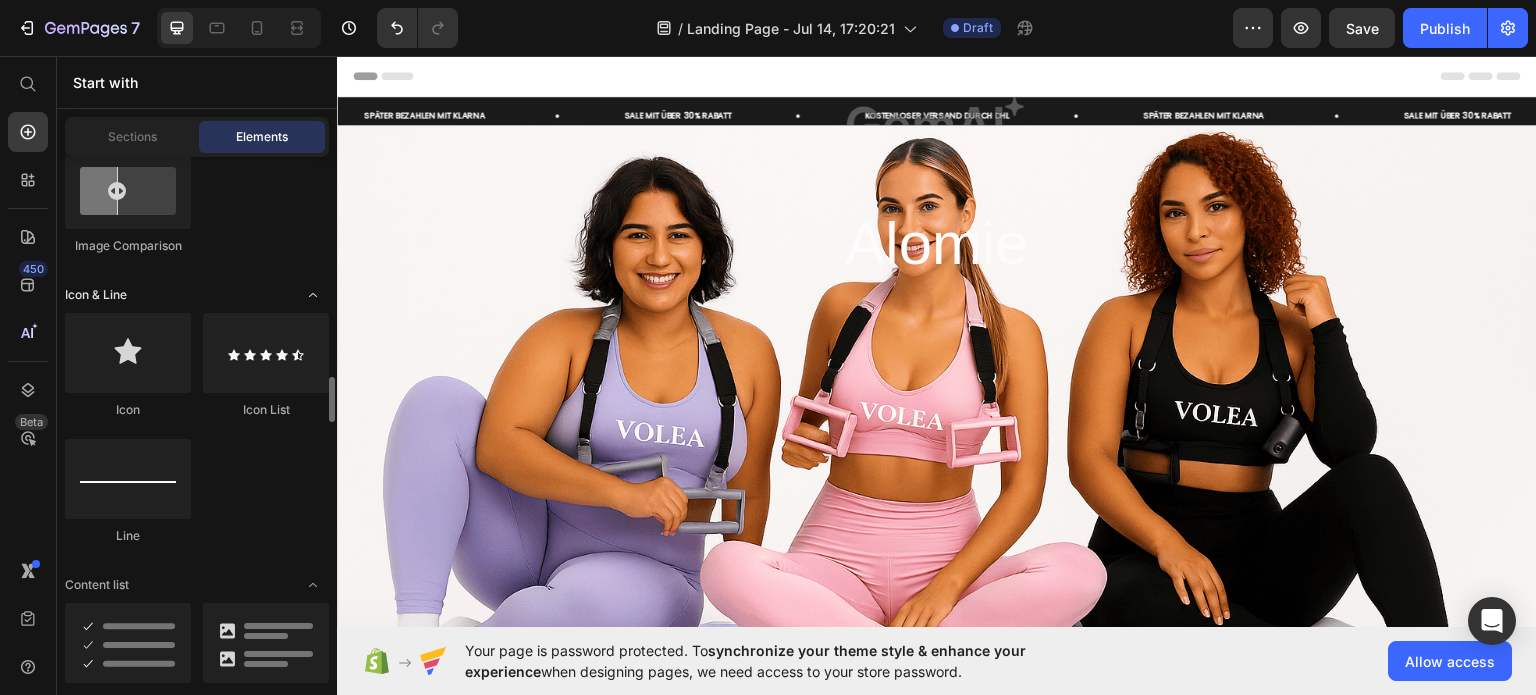 scroll, scrollTop: 1400, scrollLeft: 0, axis: vertical 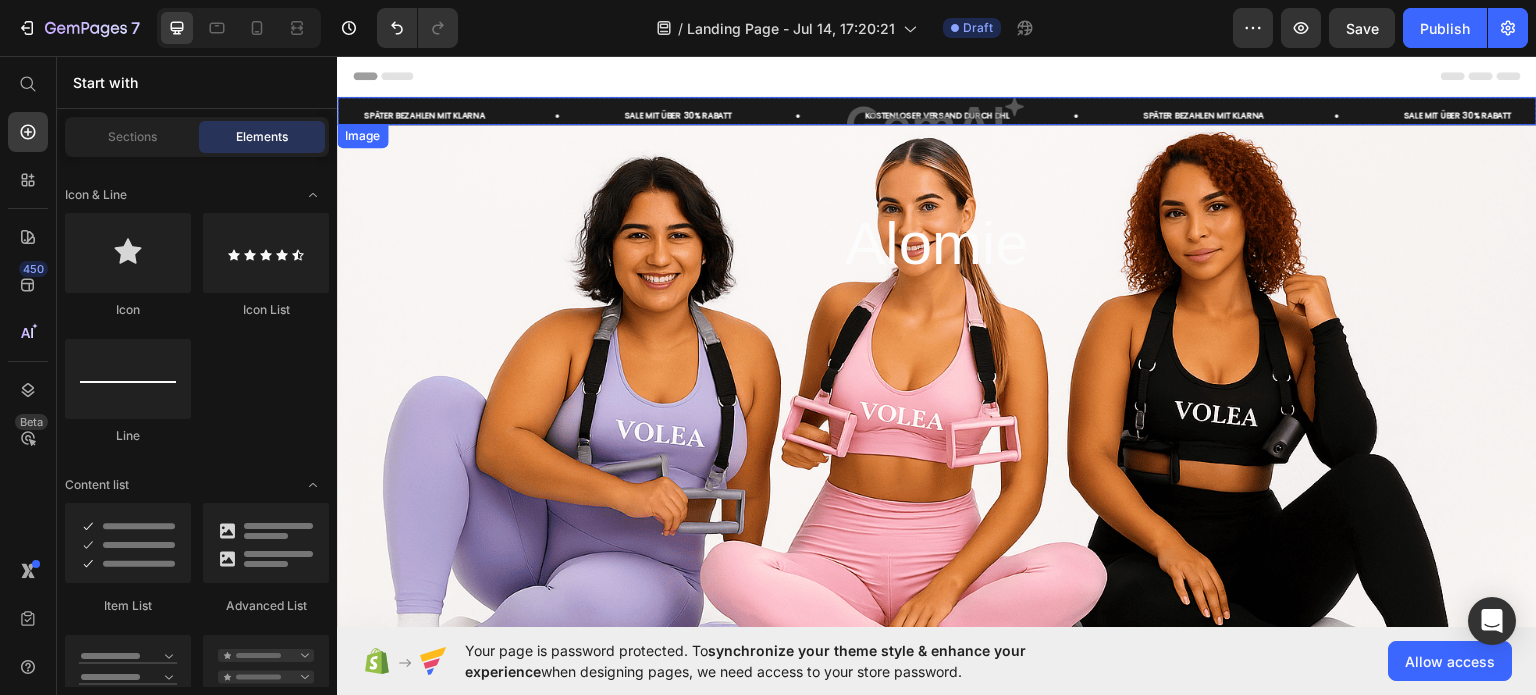 click at bounding box center (937, 110) 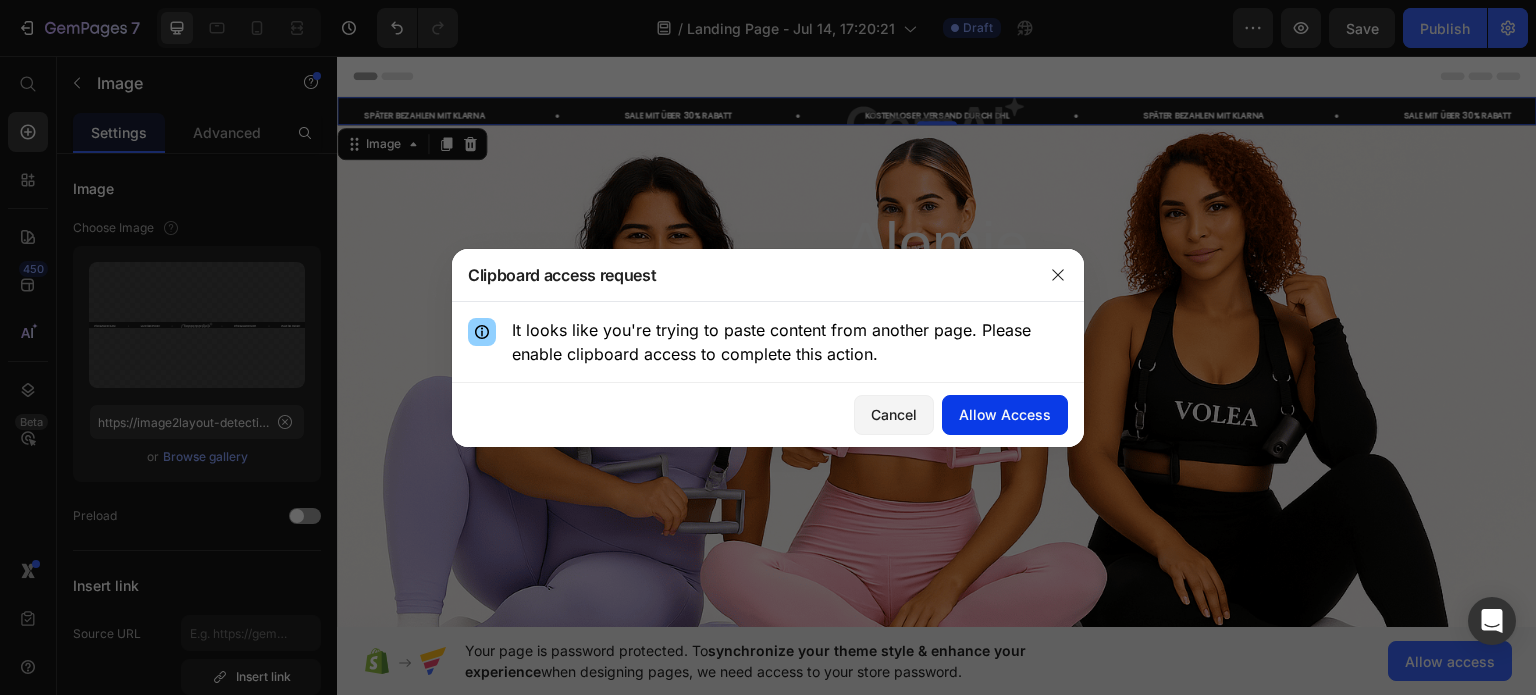 click on "Allow Access" at bounding box center [1005, 414] 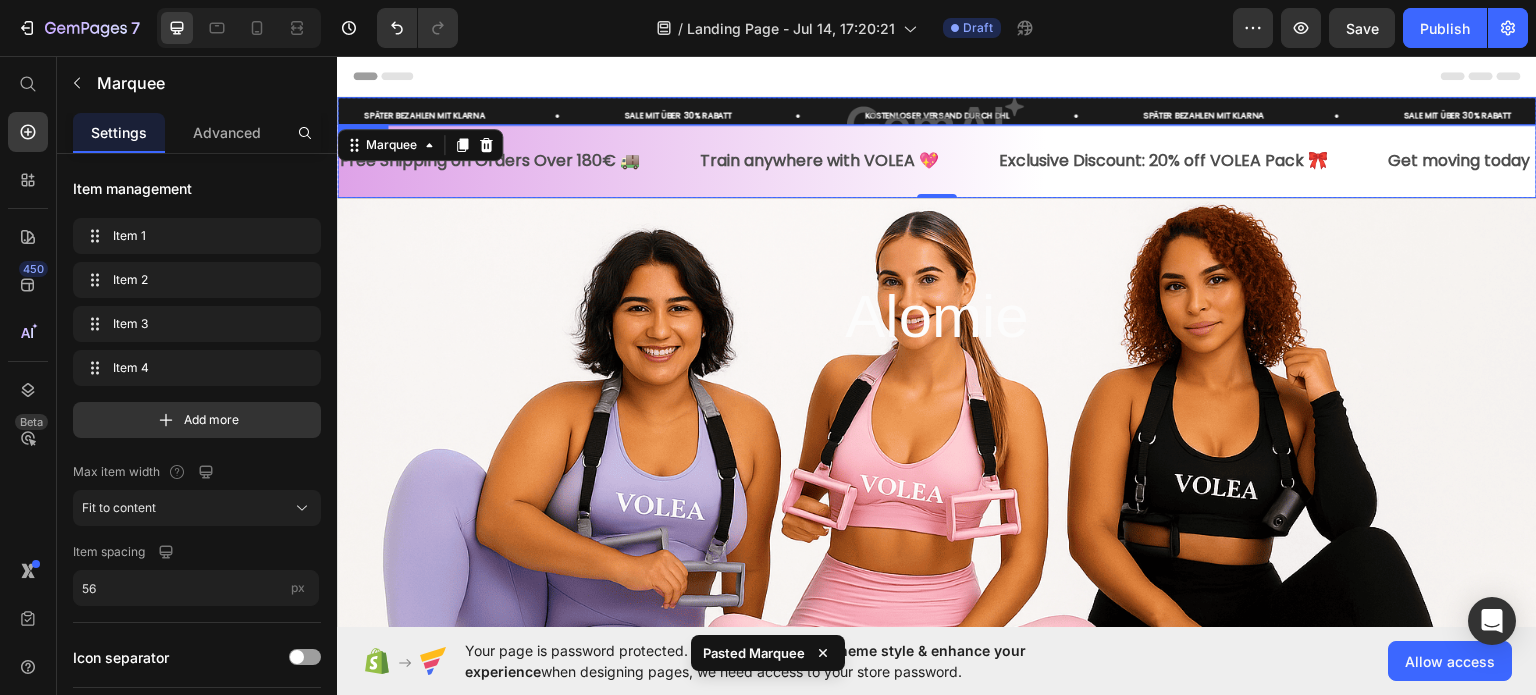 click at bounding box center [937, 110] 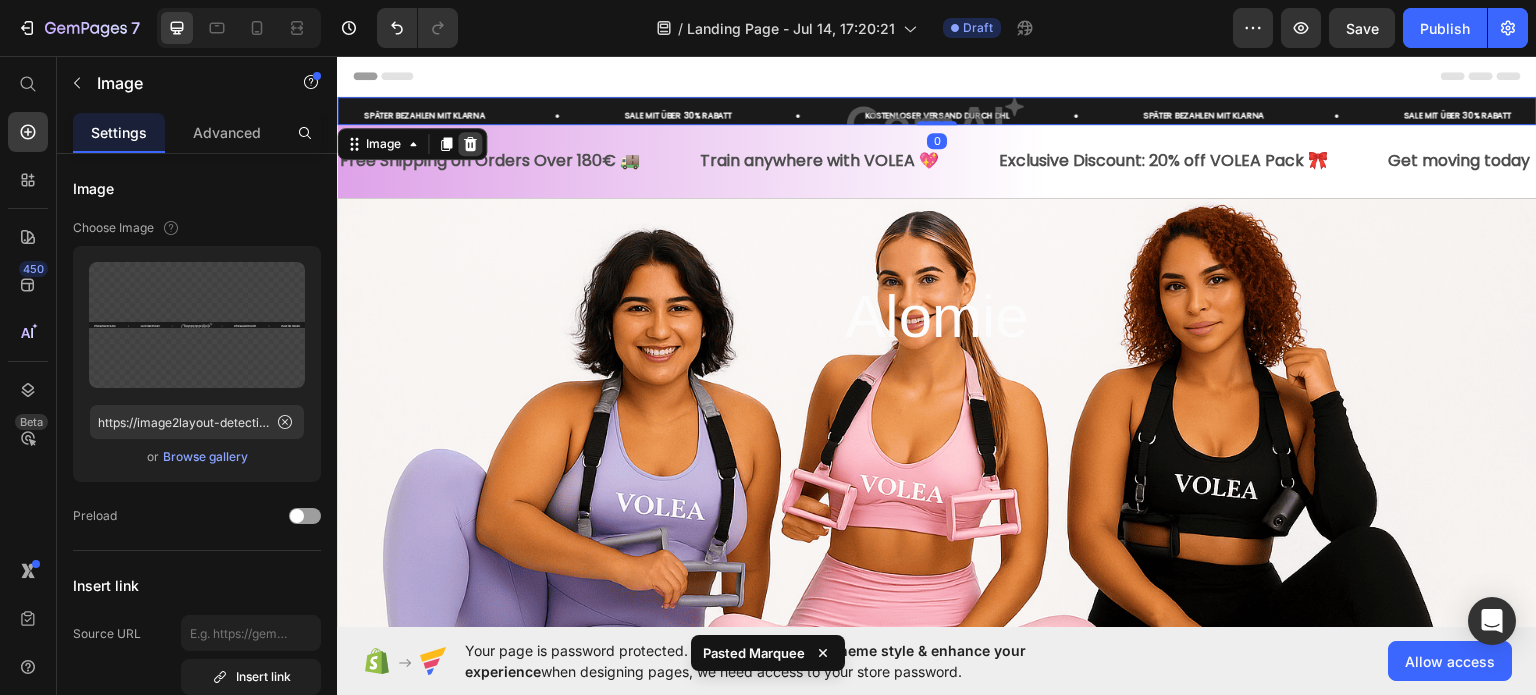 click 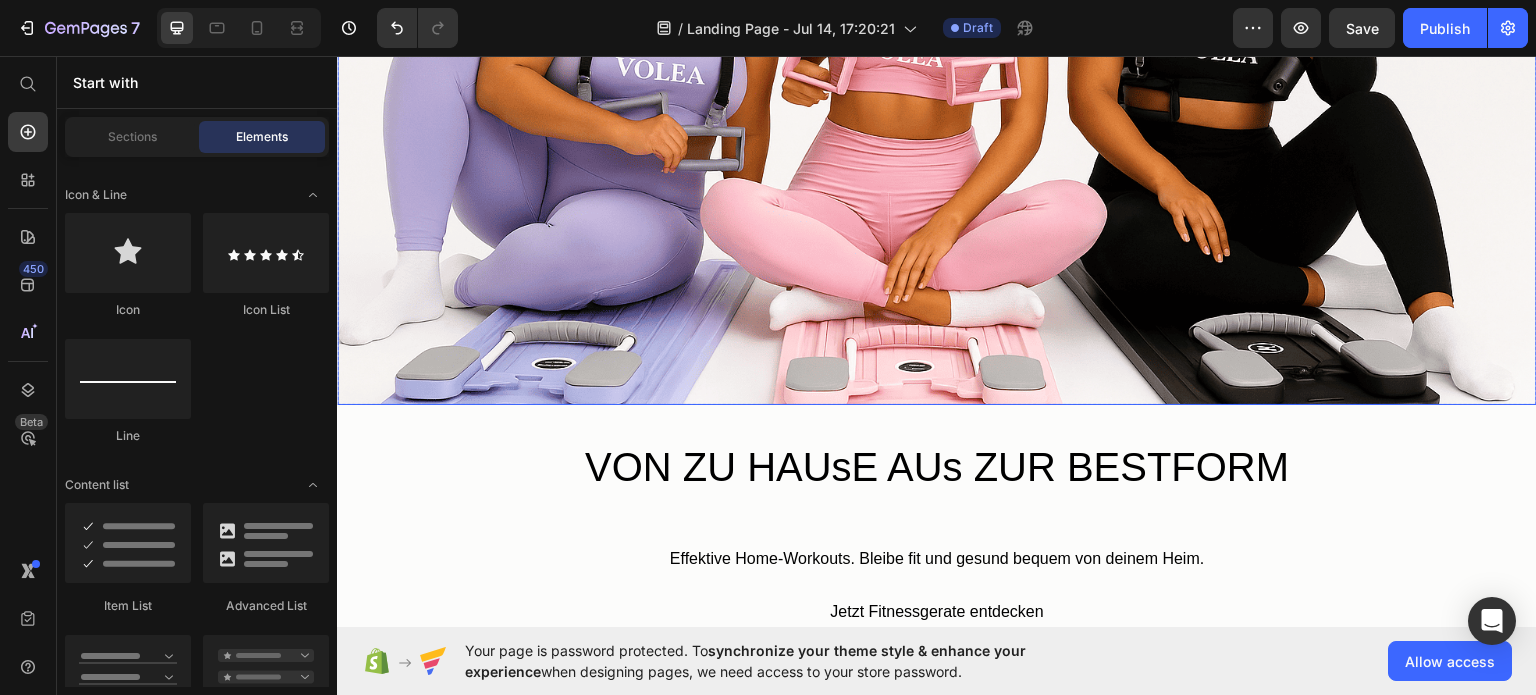 scroll, scrollTop: 500, scrollLeft: 0, axis: vertical 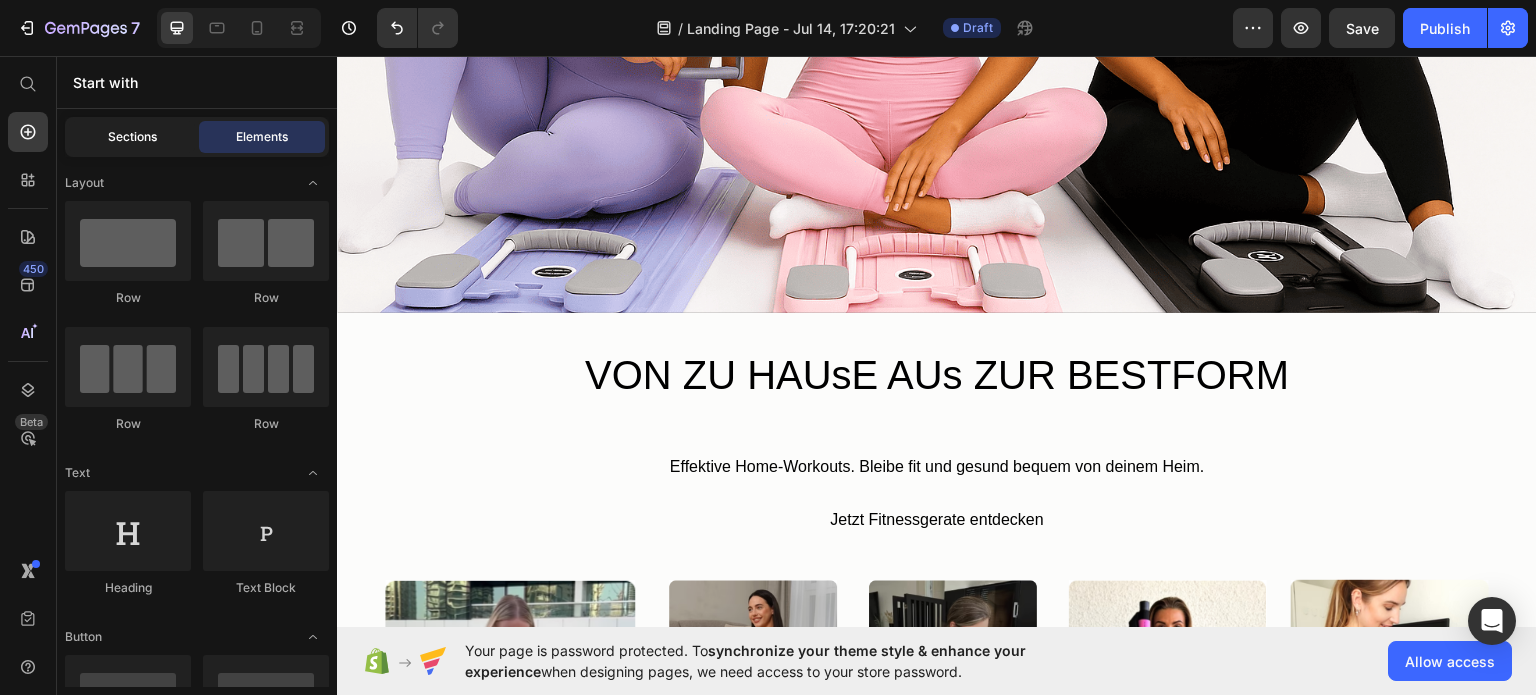 click on "Sections" at bounding box center (132, 137) 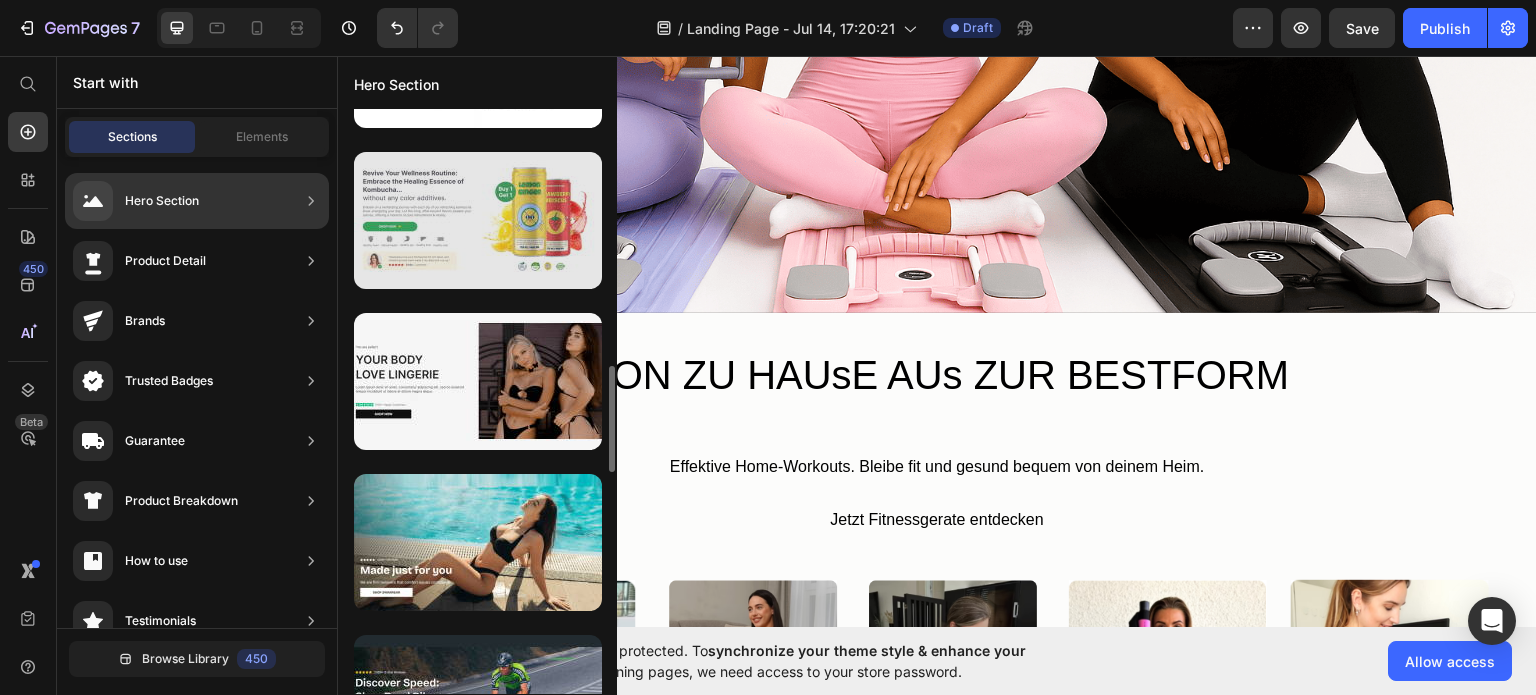 scroll, scrollTop: 1512, scrollLeft: 0, axis: vertical 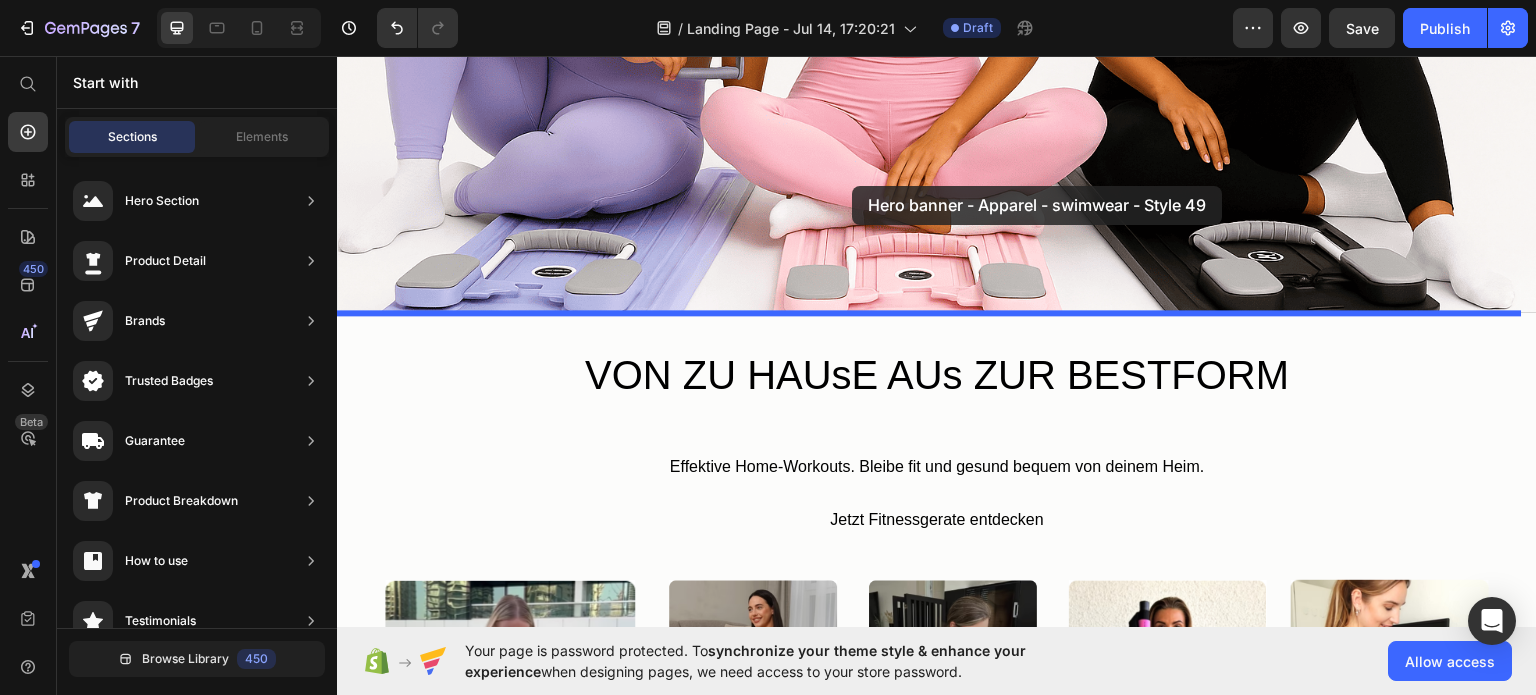 drag, startPoint x: 839, startPoint y: 486, endPoint x: 852, endPoint y: 185, distance: 301.2806 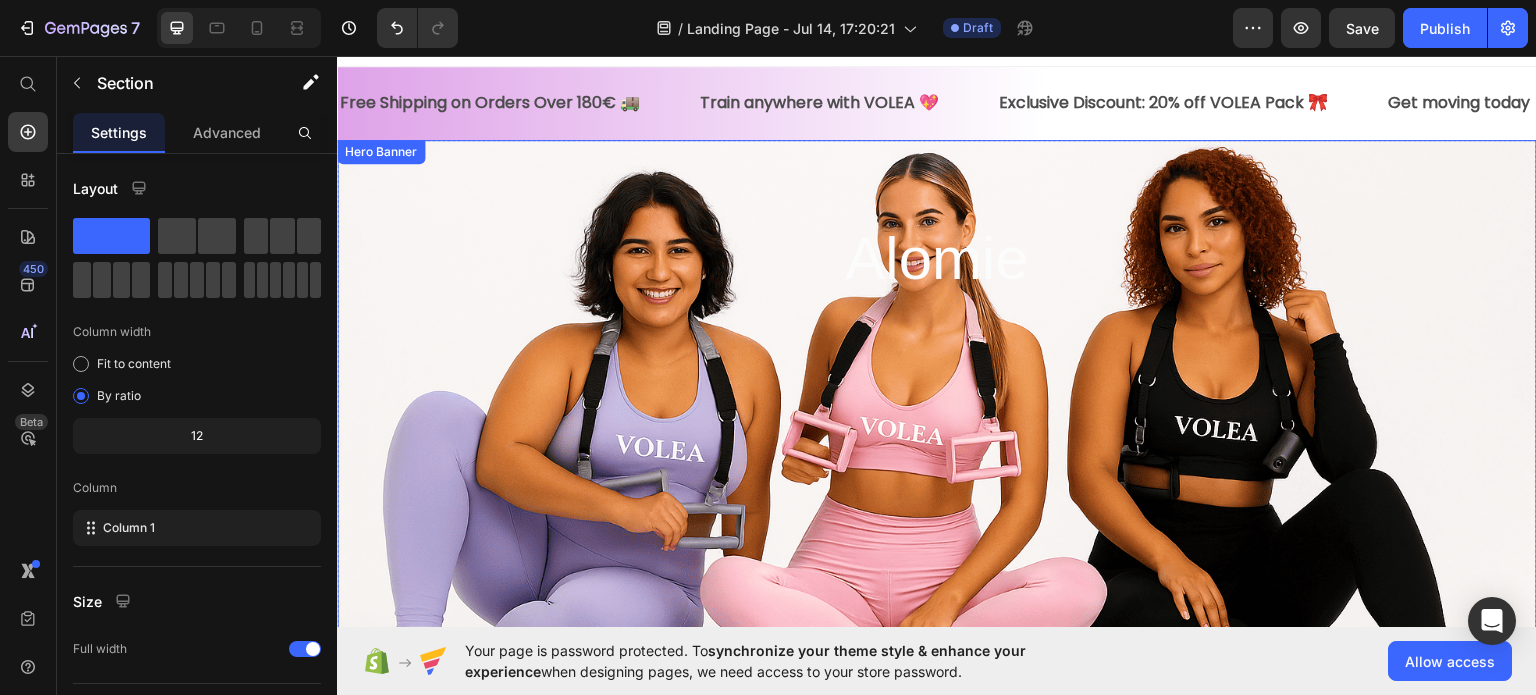 scroll, scrollTop: 0, scrollLeft: 0, axis: both 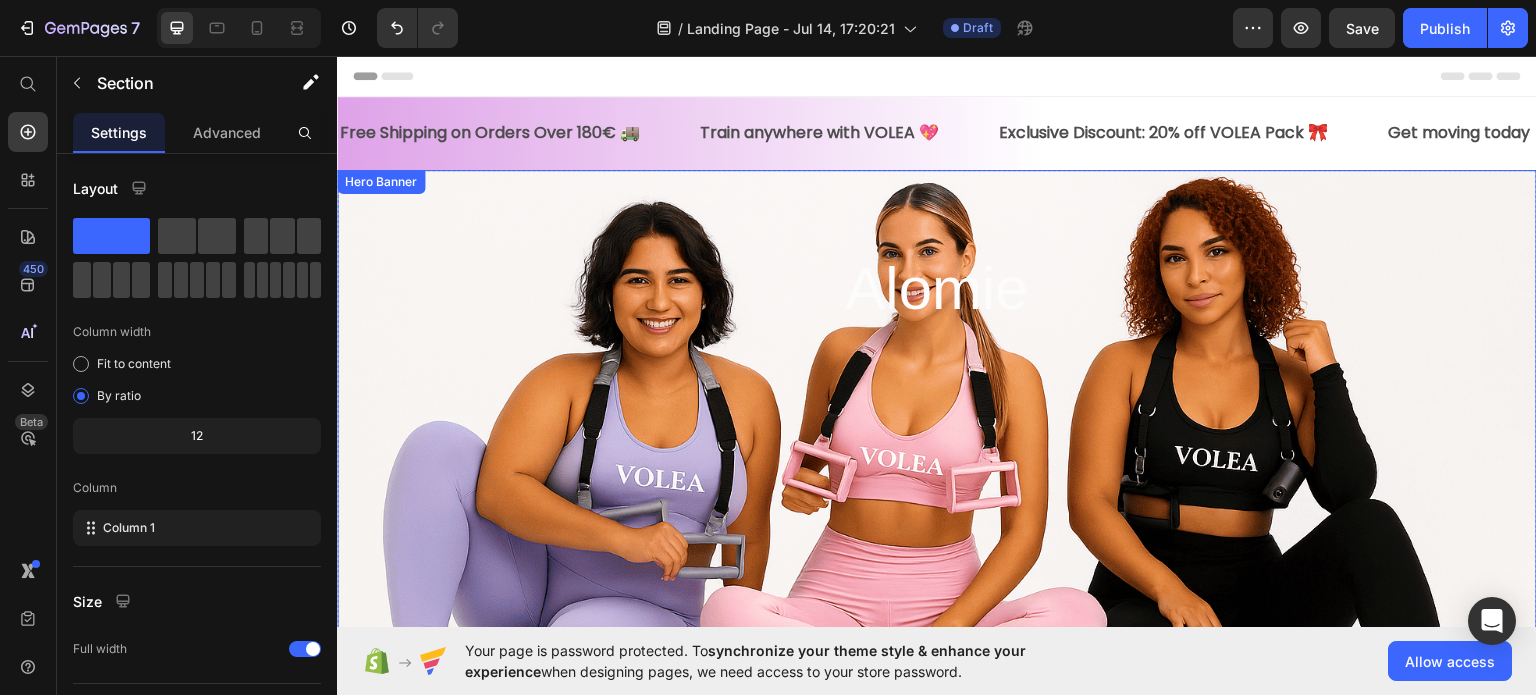 click on "Alomie Heading Row" at bounding box center [937, 300] 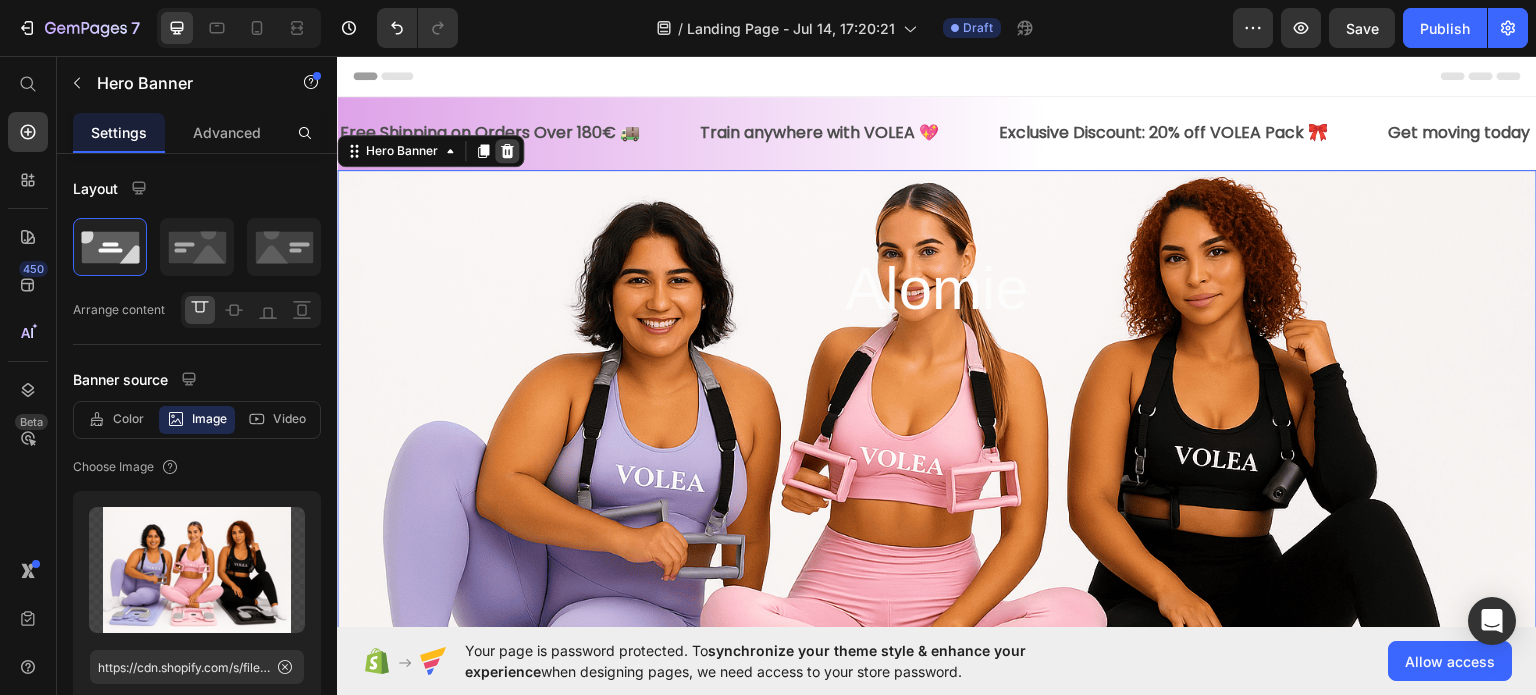 click 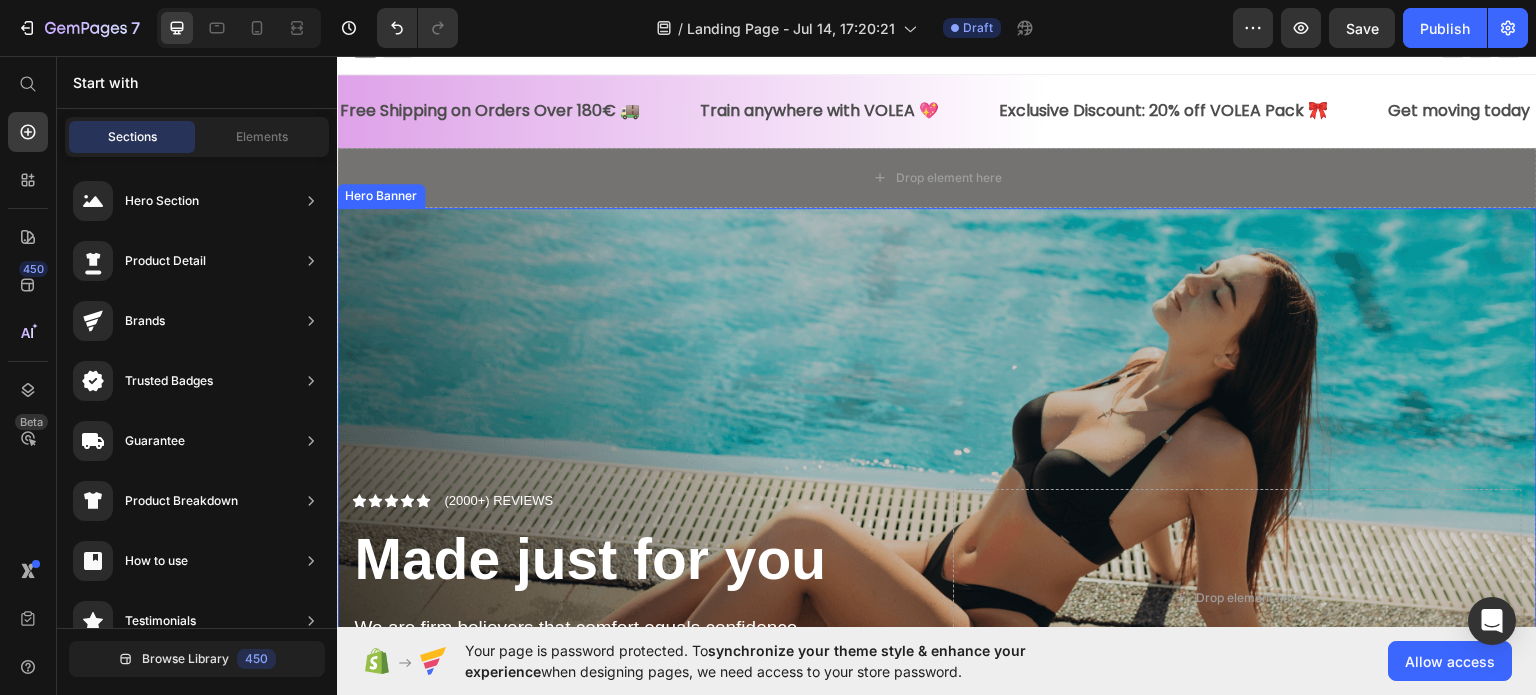 scroll, scrollTop: 0, scrollLeft: 0, axis: both 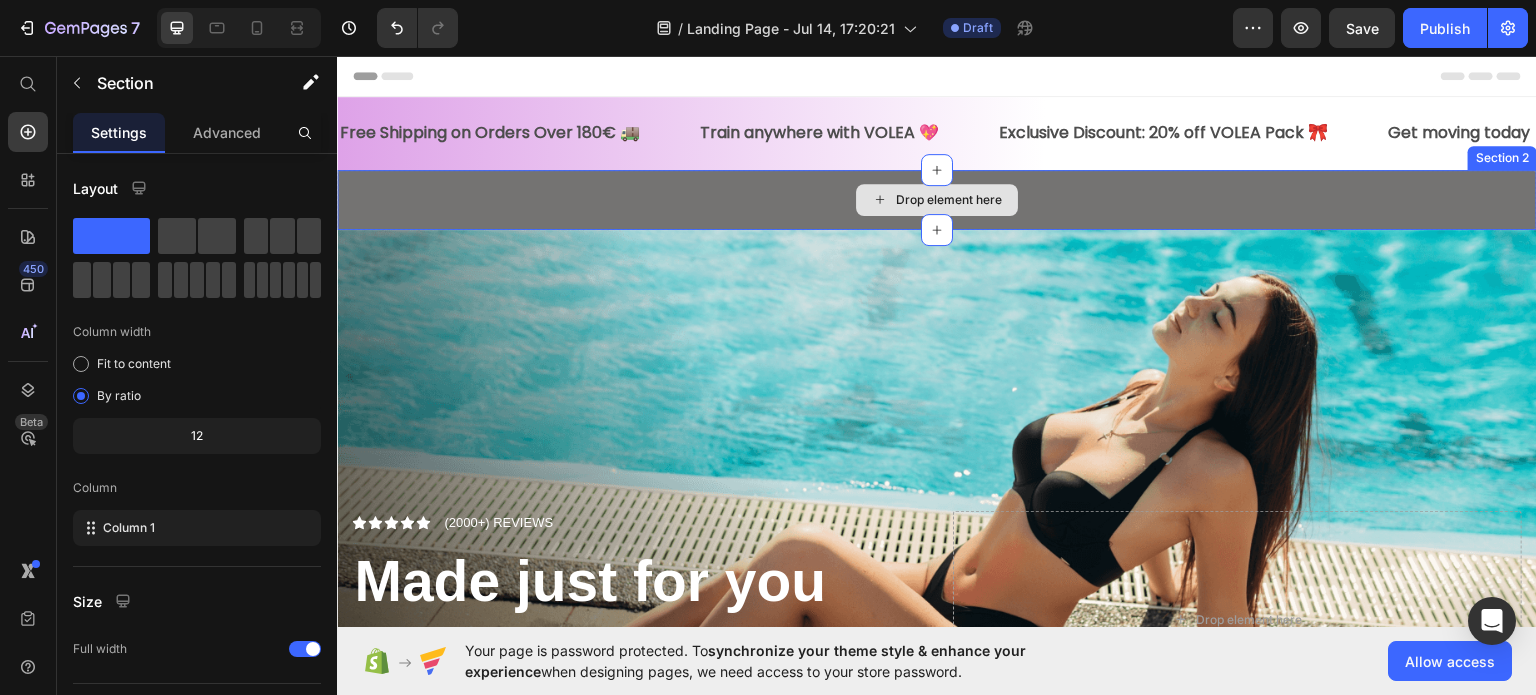 click on "Drop element here" at bounding box center [937, 199] 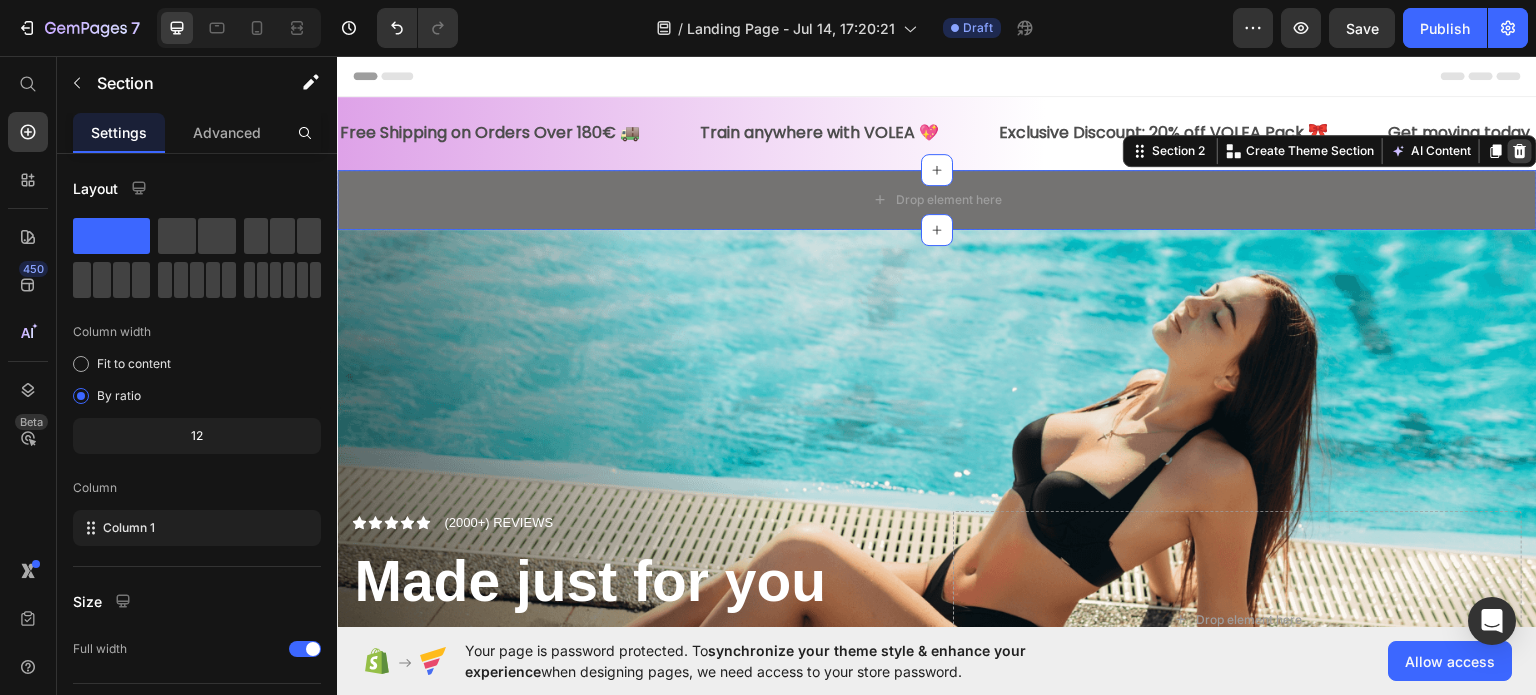 click at bounding box center [1520, 150] 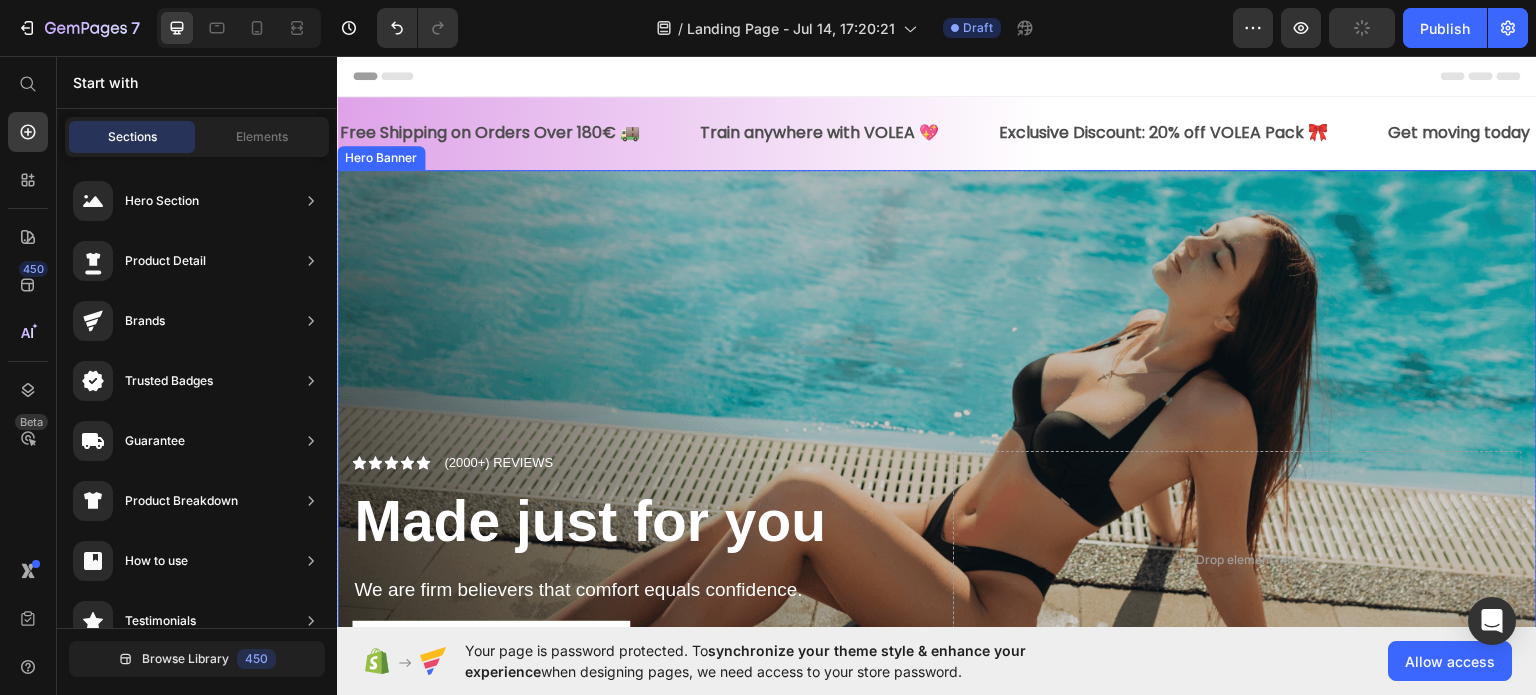 click at bounding box center (937, 460) 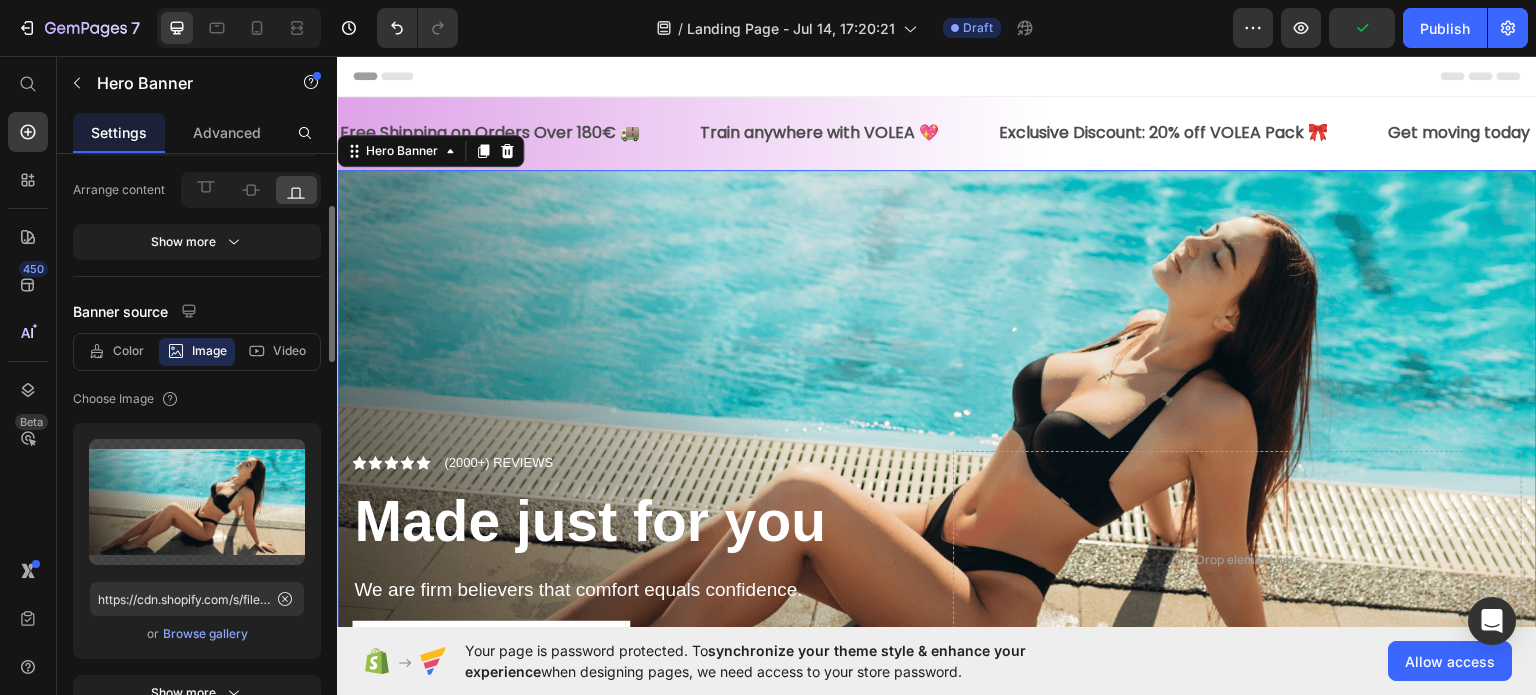 scroll, scrollTop: 300, scrollLeft: 0, axis: vertical 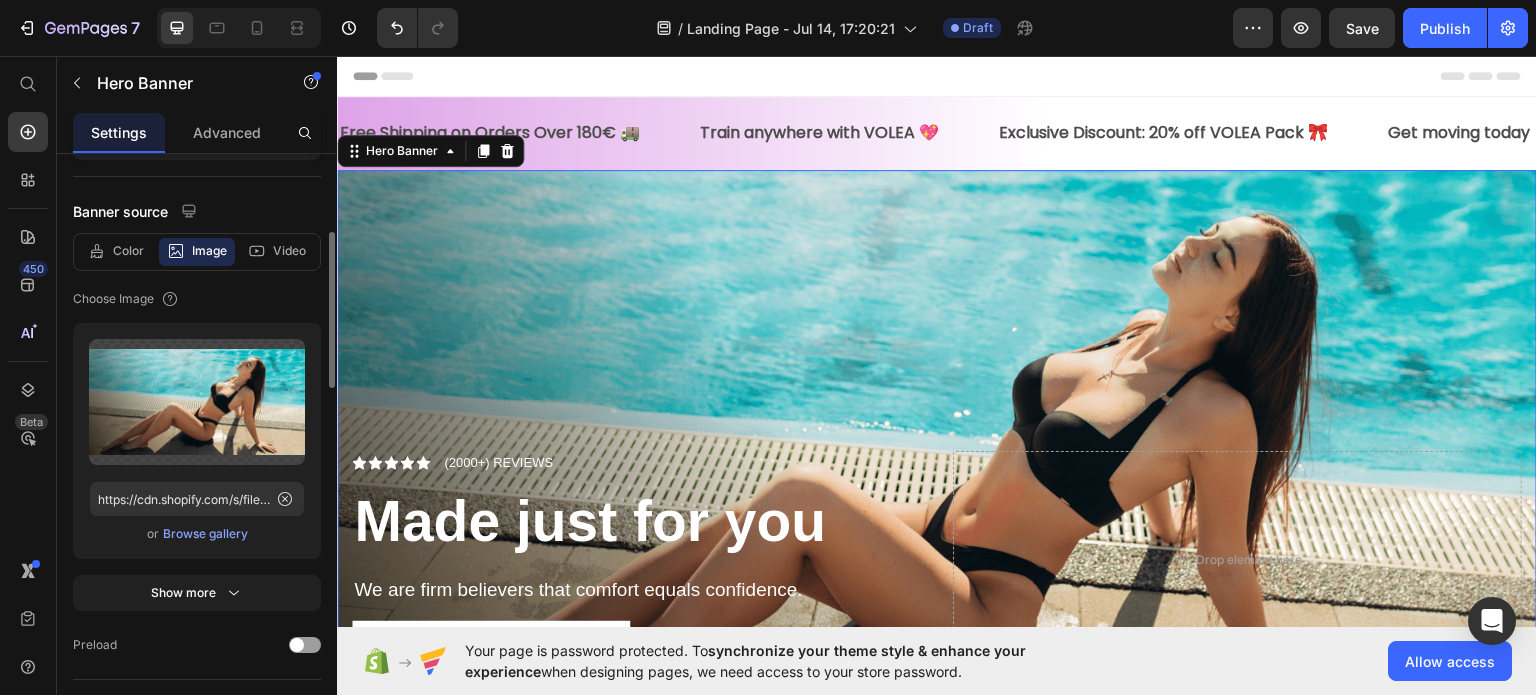 click on "Browse gallery" at bounding box center [205, 534] 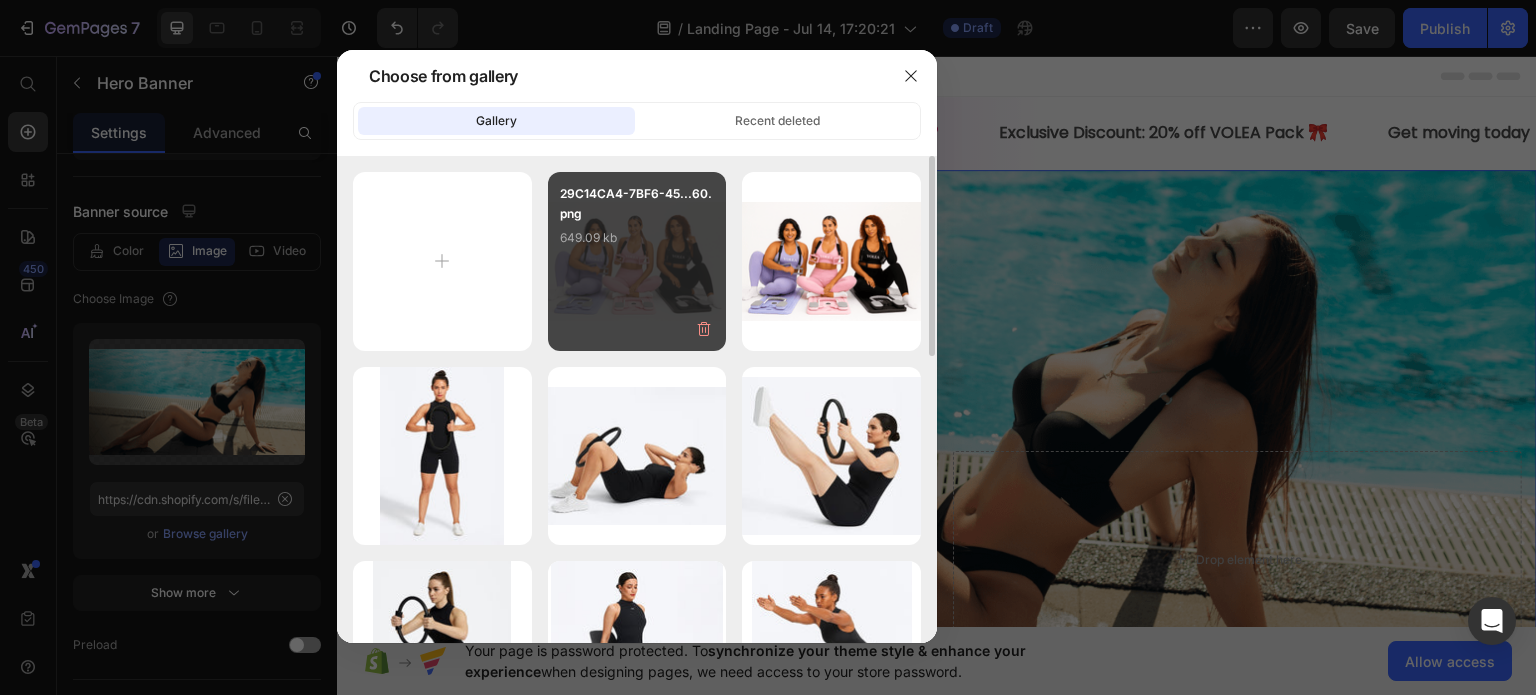 click on "29C14CA4-7BF6-45...60.png 649.09 kb" at bounding box center (637, 224) 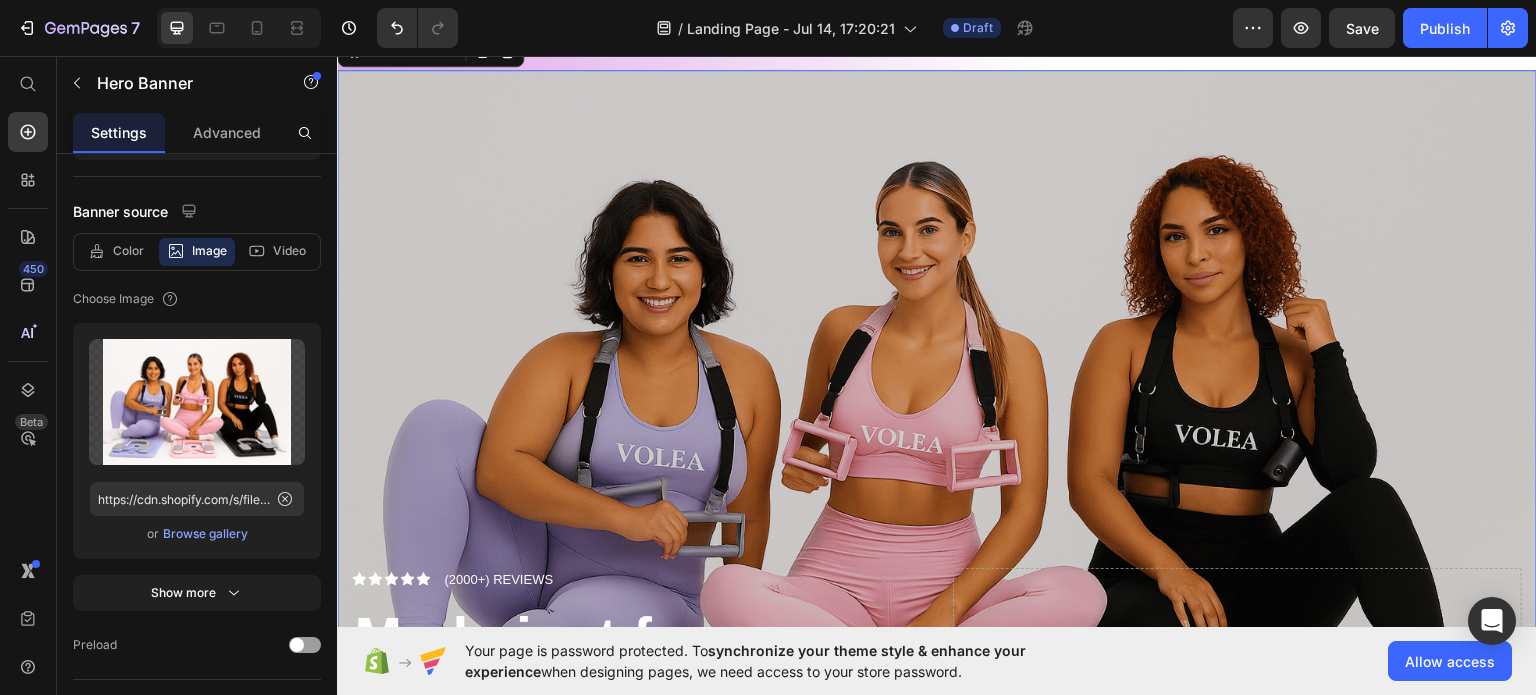 scroll, scrollTop: 300, scrollLeft: 0, axis: vertical 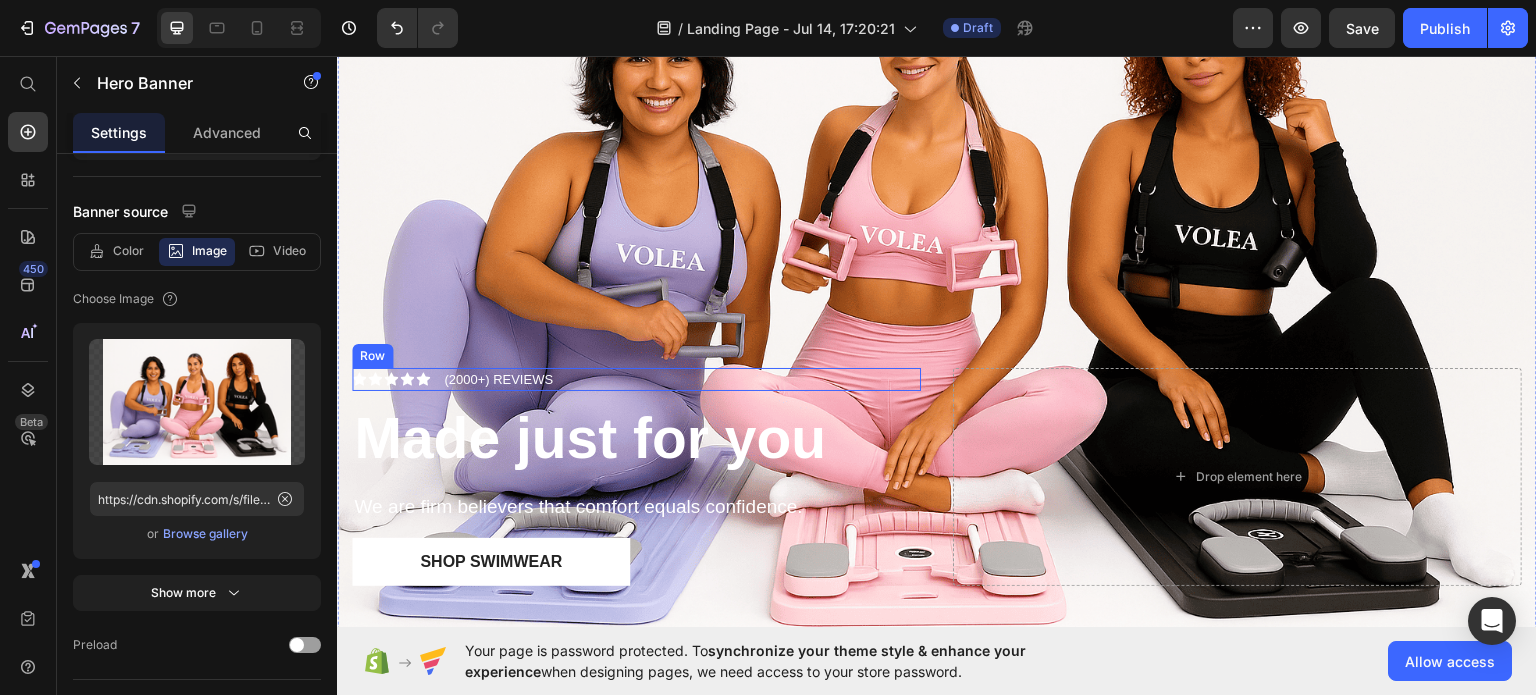 click on "Icon Icon Icon Icon Icon Icon List (2000+) REVIEWS Text Block Row" at bounding box center [636, 379] 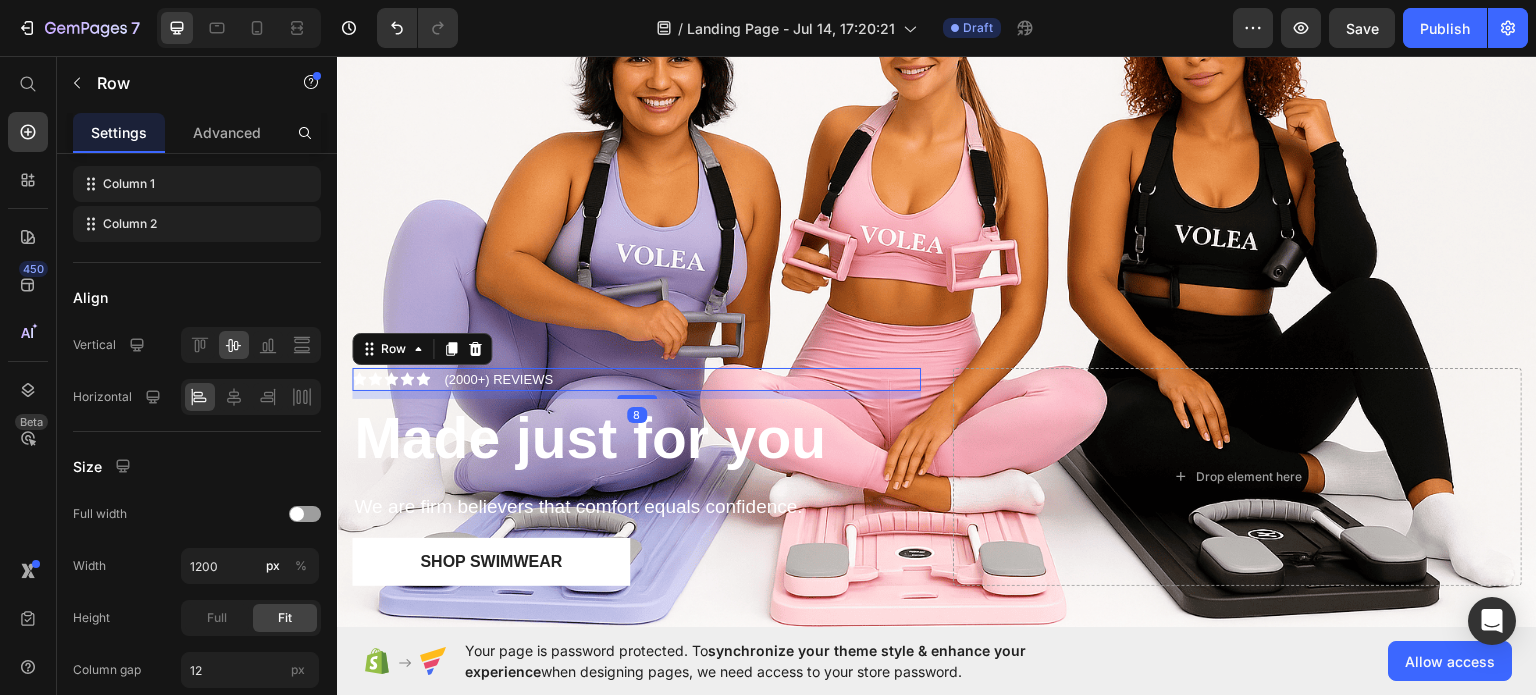 scroll, scrollTop: 0, scrollLeft: 0, axis: both 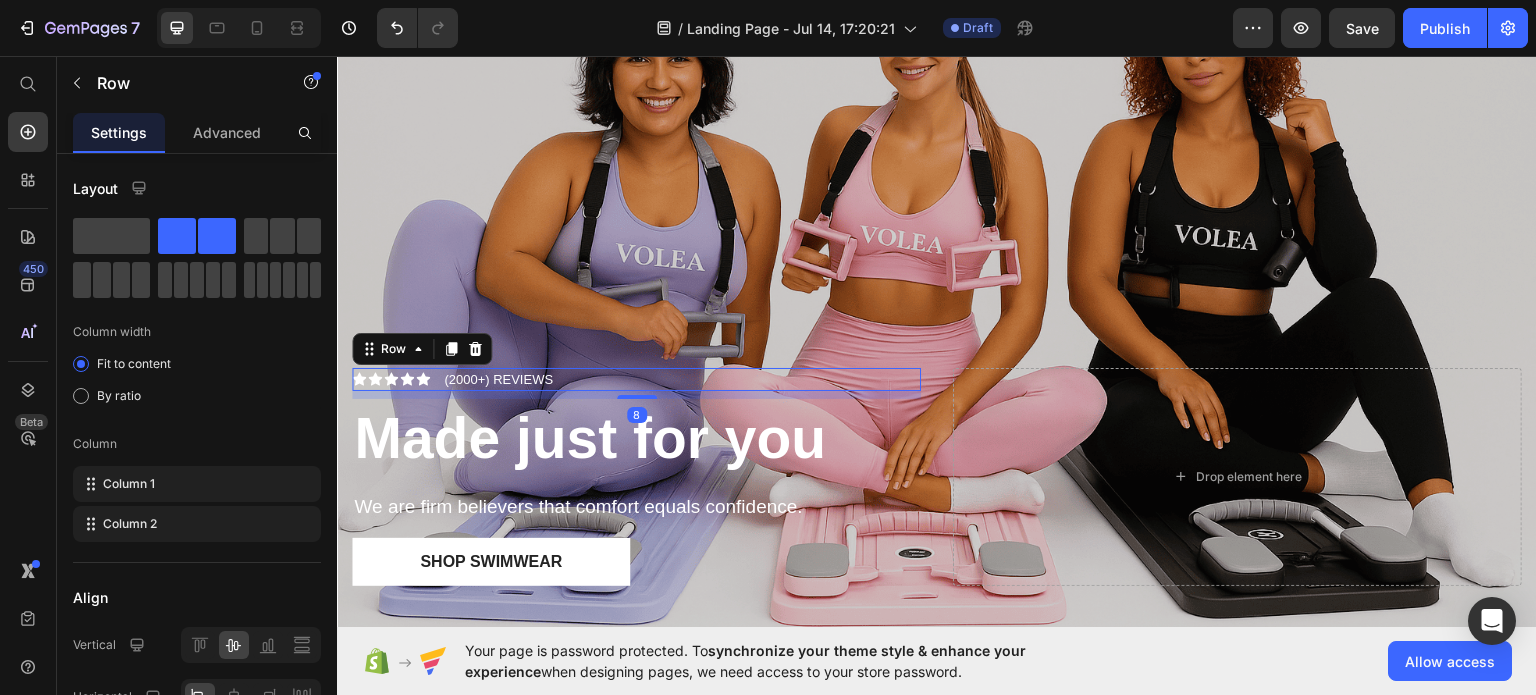 click at bounding box center [475, 348] 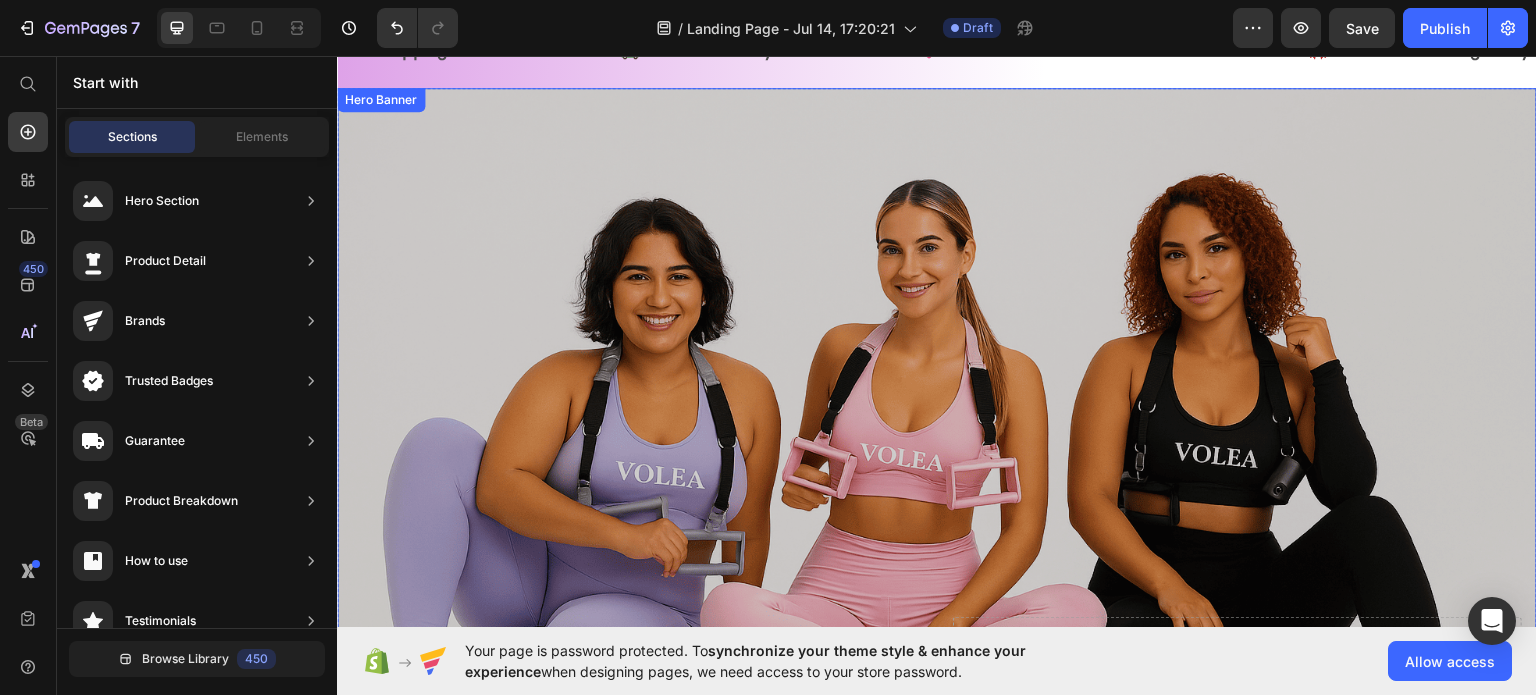 scroll, scrollTop: 0, scrollLeft: 0, axis: both 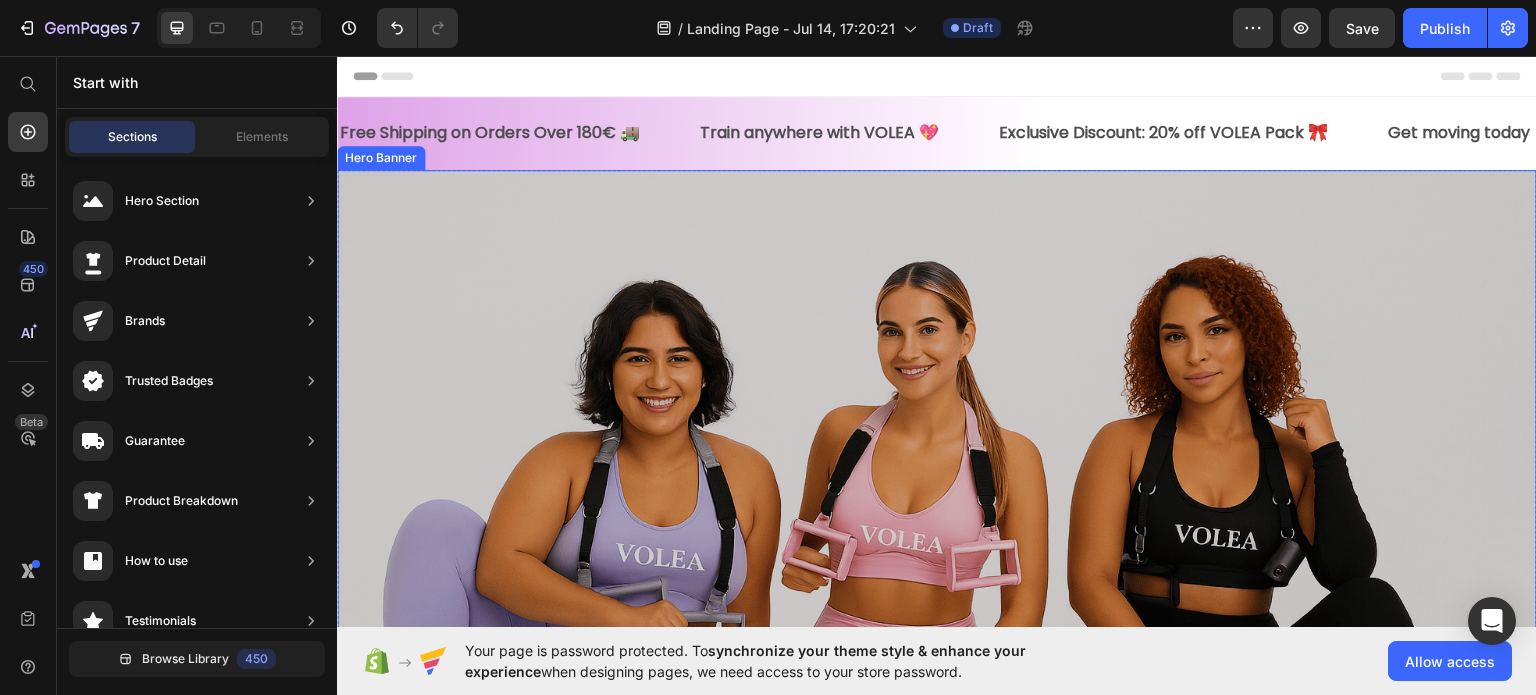 click at bounding box center [937, 569] 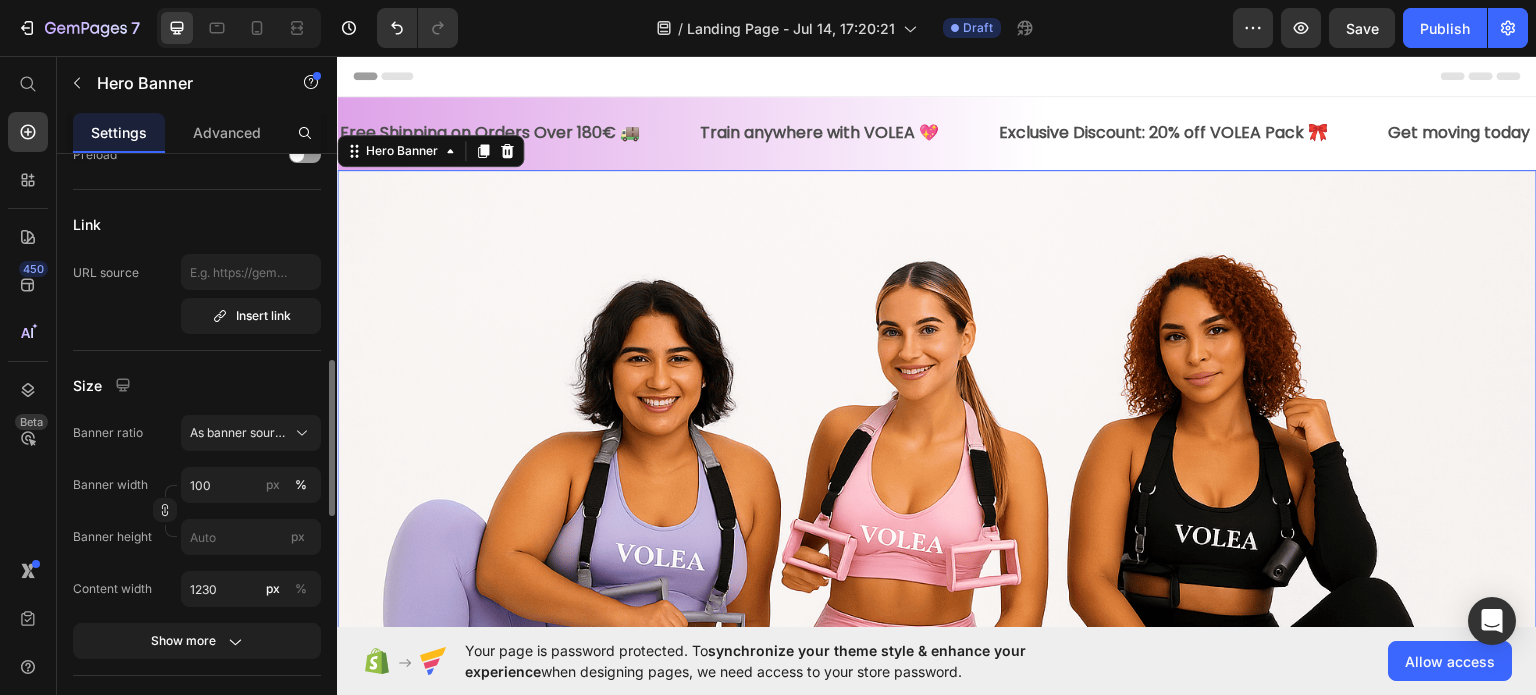 scroll, scrollTop: 990, scrollLeft: 0, axis: vertical 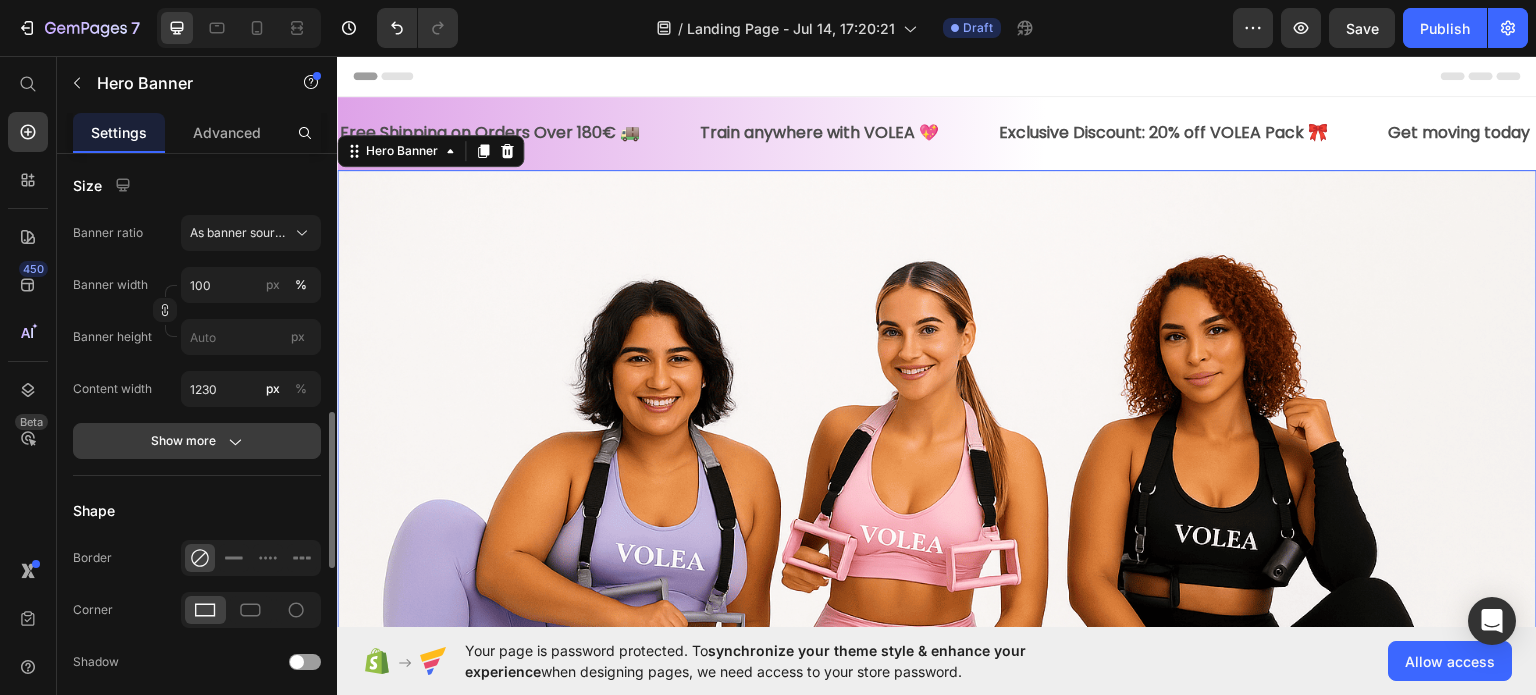 click 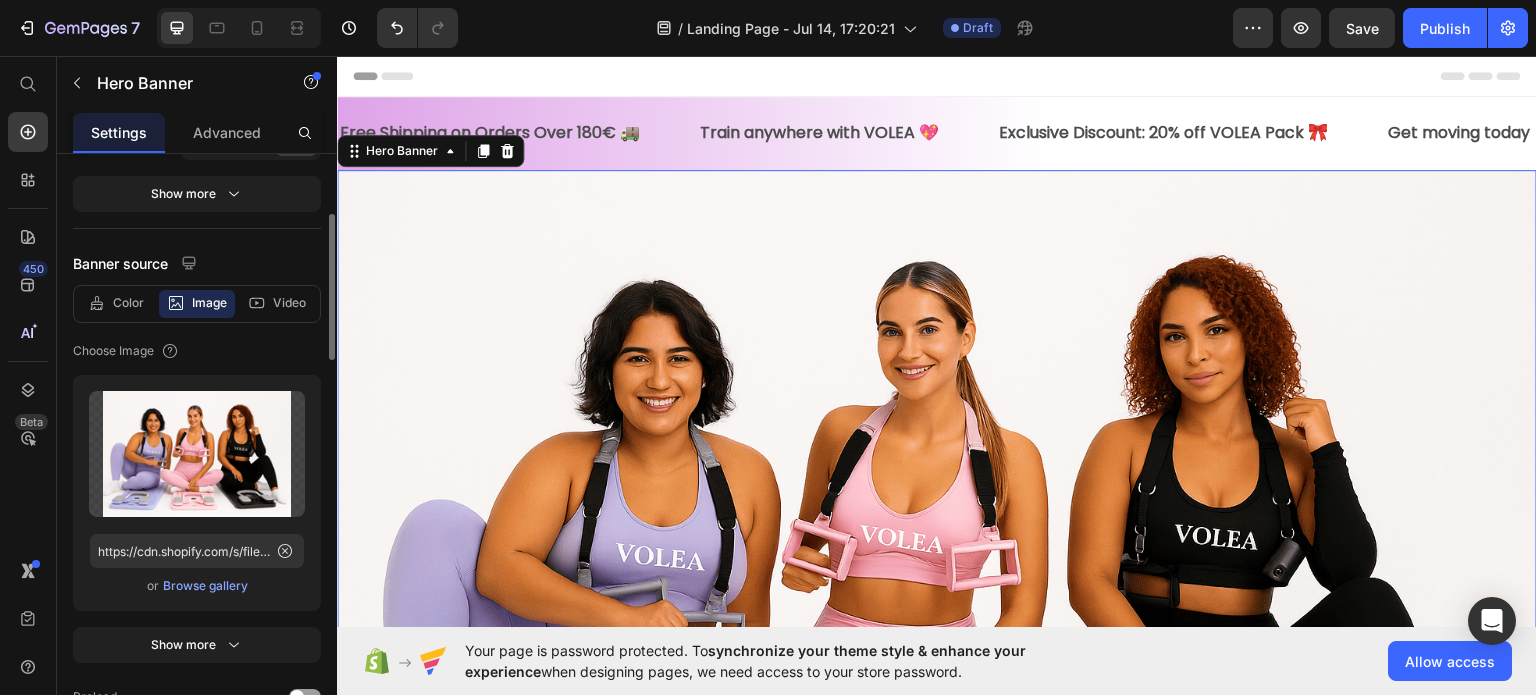 scroll, scrollTop: 148, scrollLeft: 0, axis: vertical 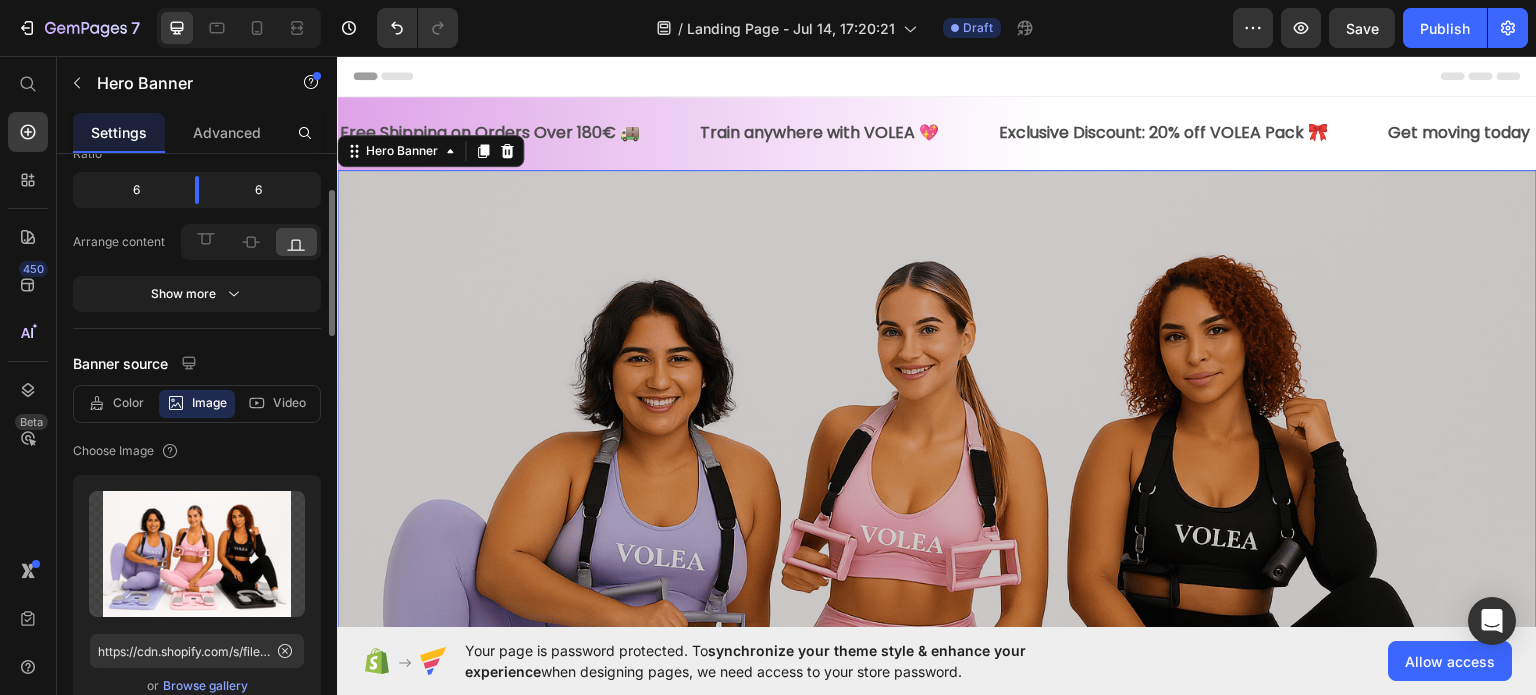 click at bounding box center [937, 569] 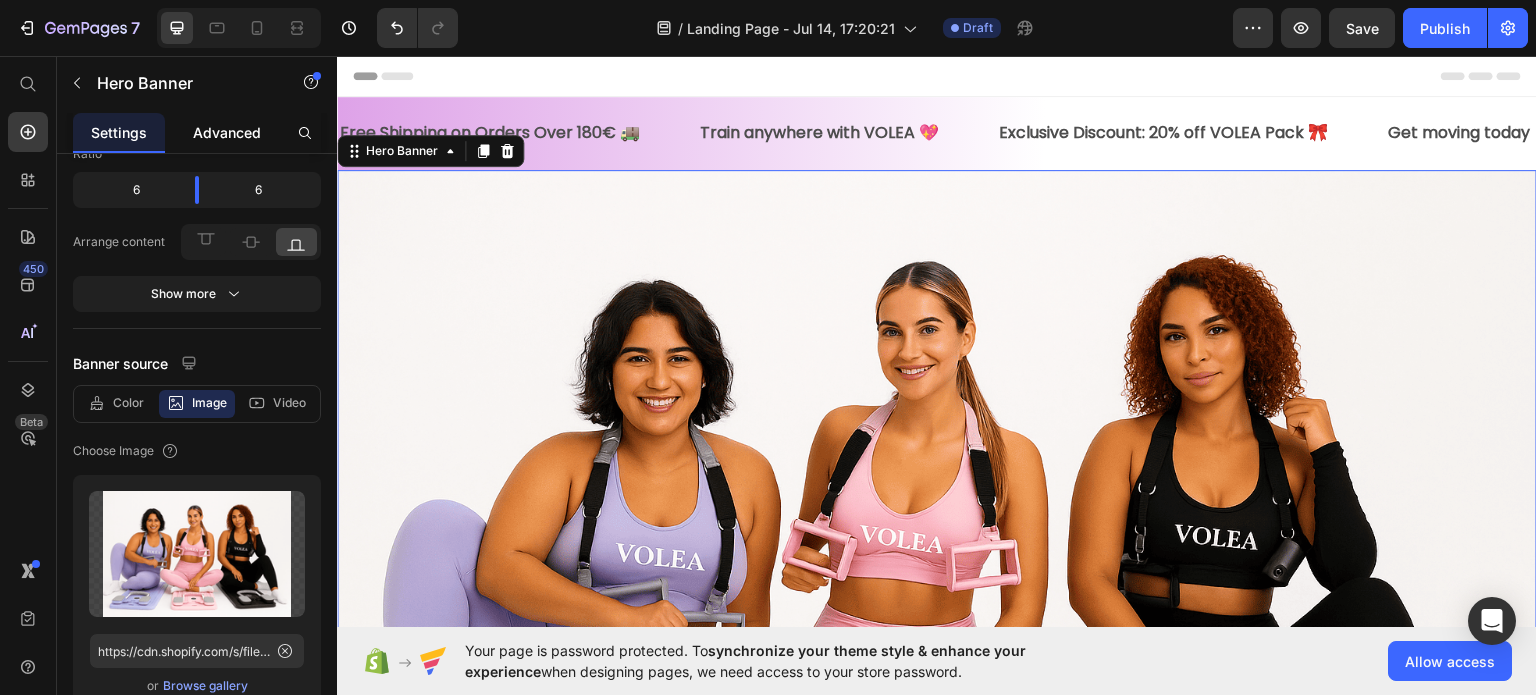 click on "Advanced" at bounding box center (227, 132) 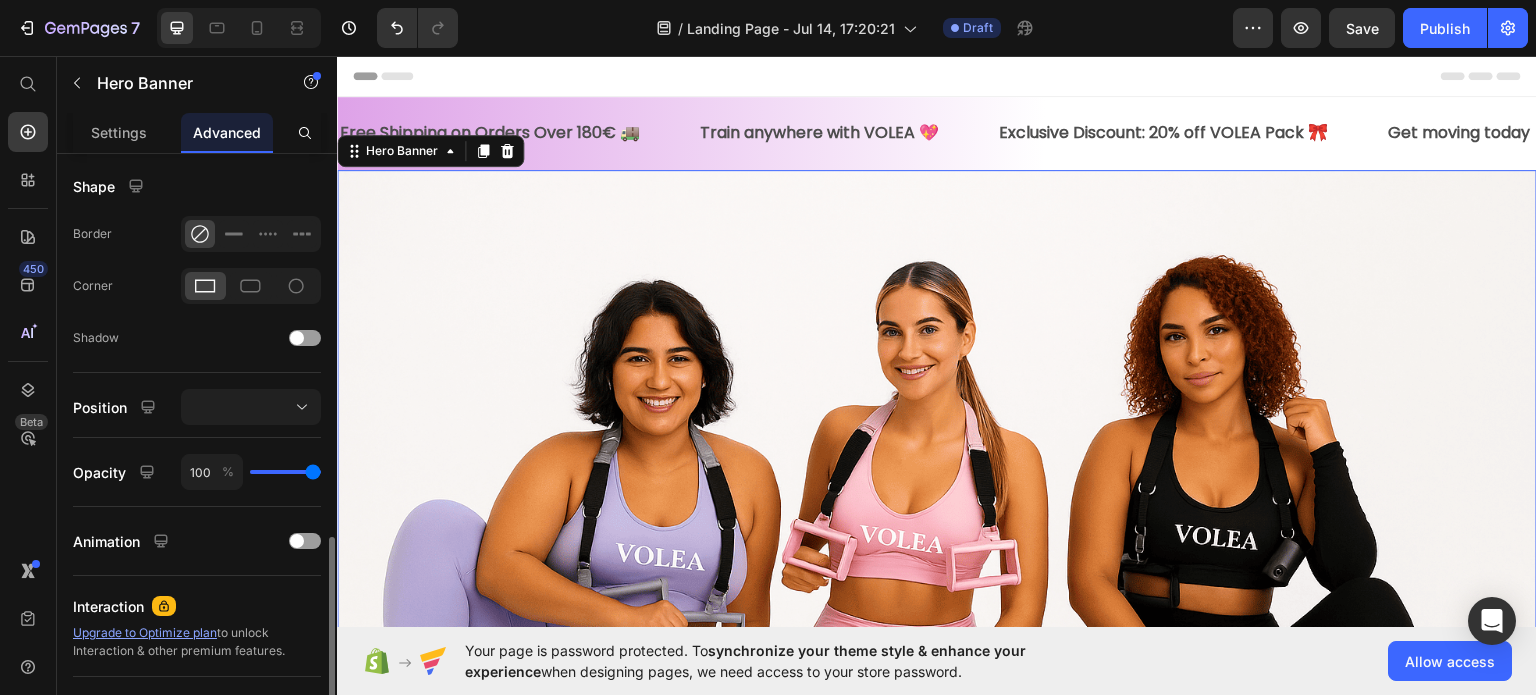 scroll, scrollTop: 668, scrollLeft: 0, axis: vertical 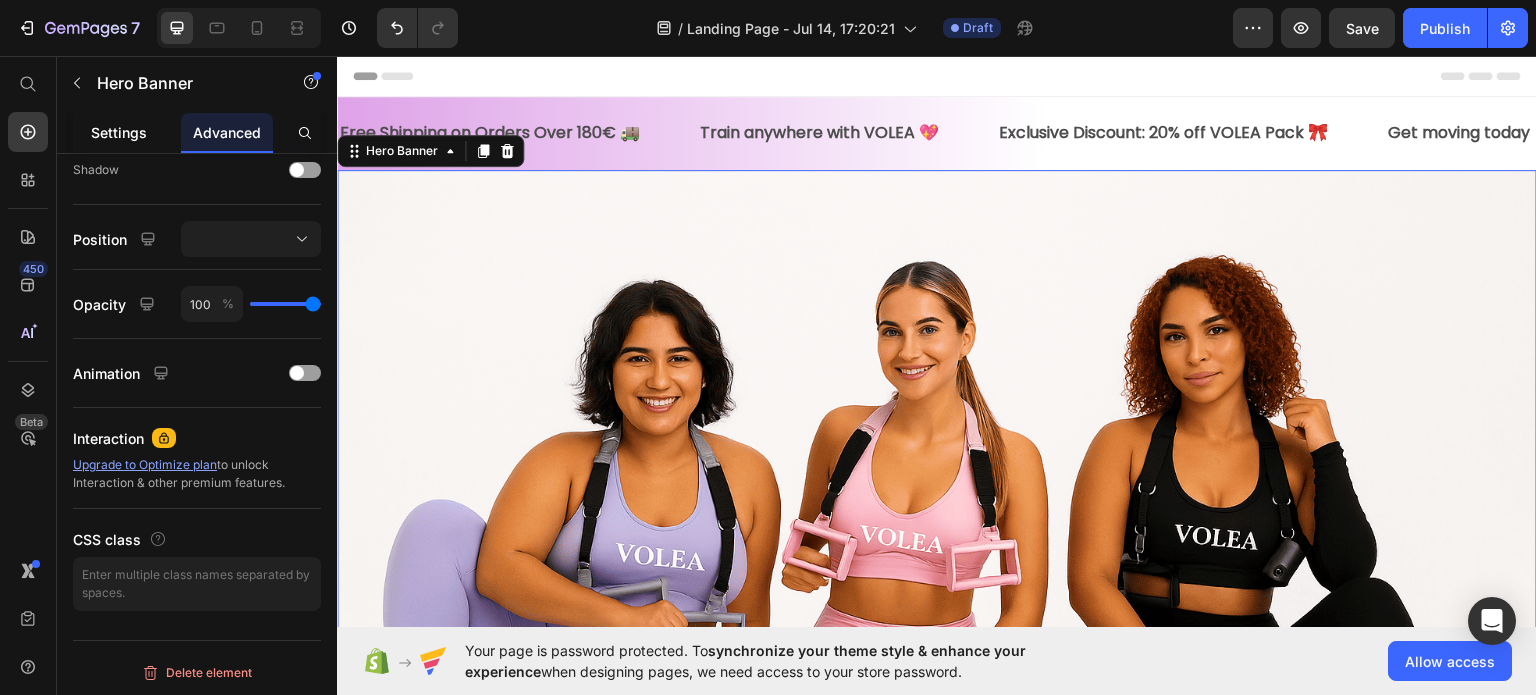 click on "Settings" at bounding box center (119, 132) 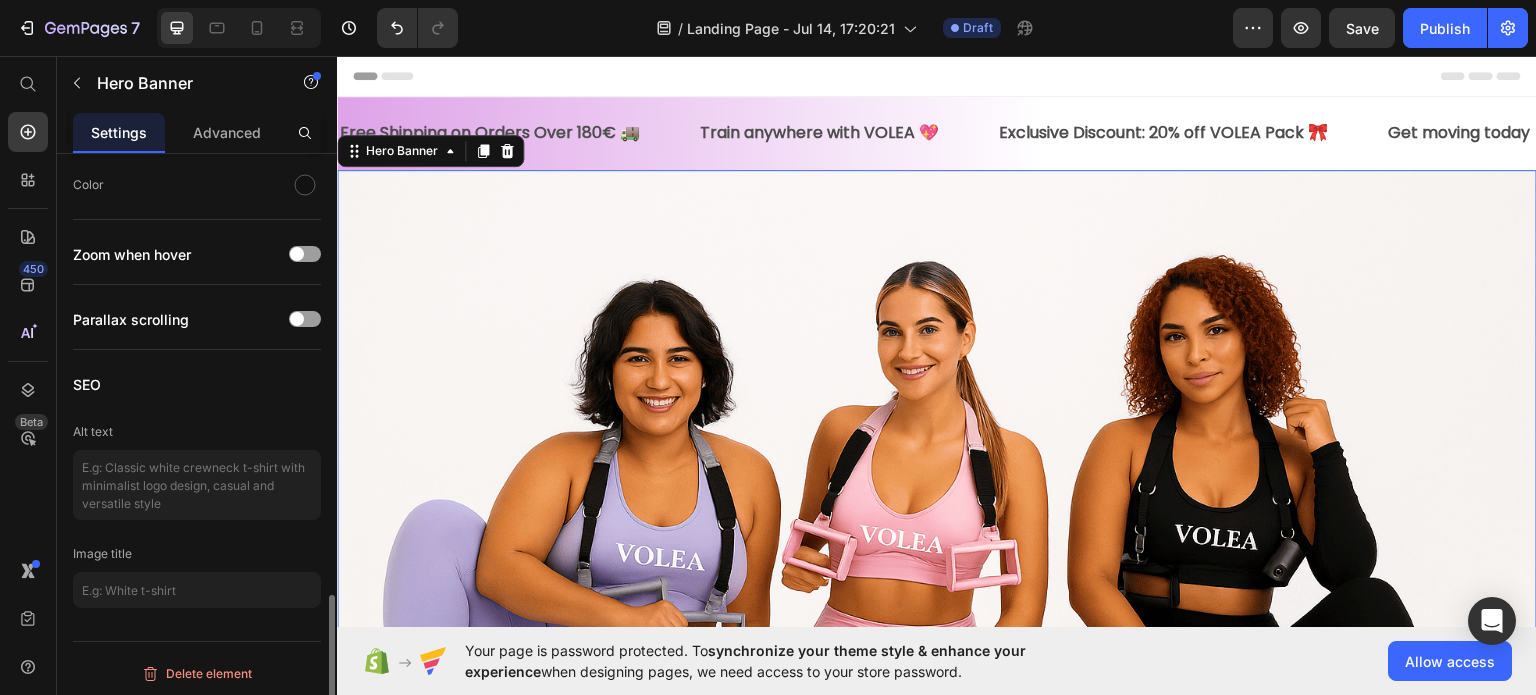 scroll, scrollTop: 1490, scrollLeft: 0, axis: vertical 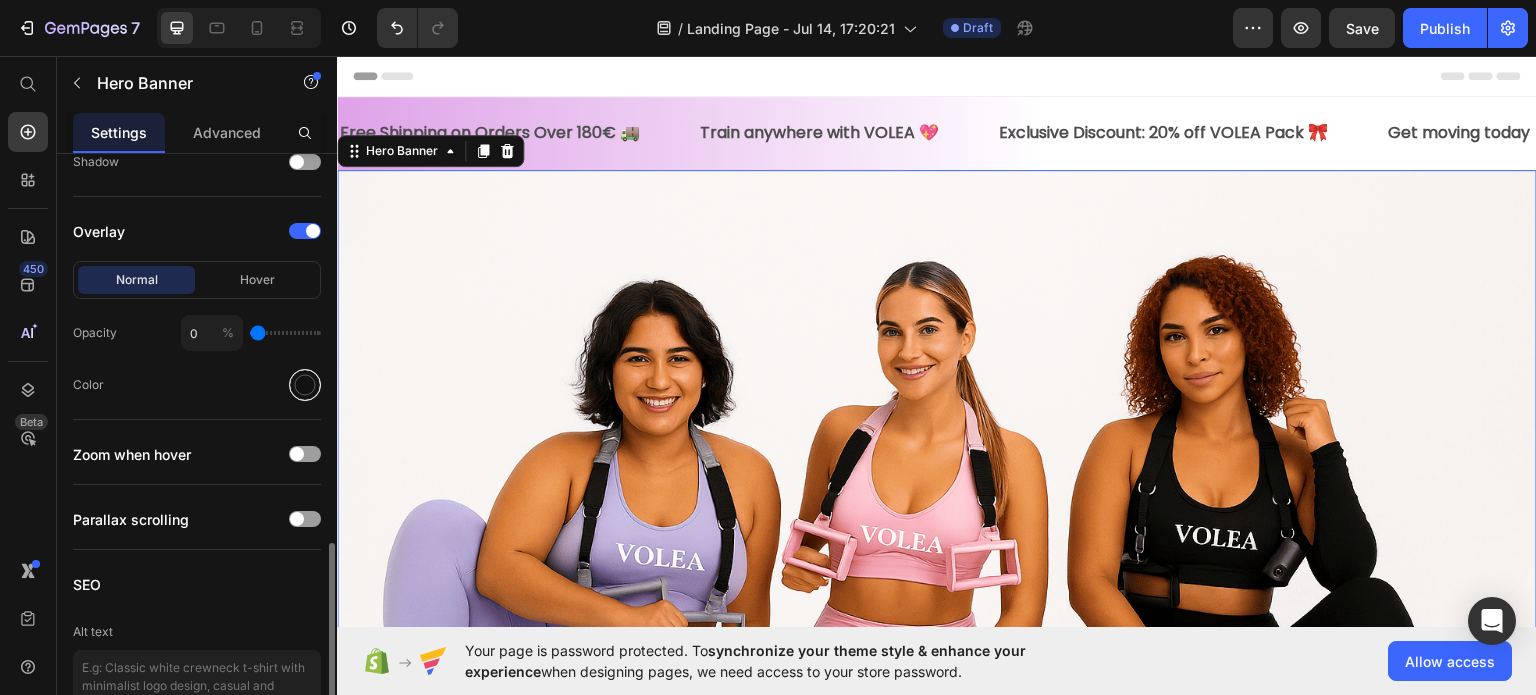 click at bounding box center [305, 385] 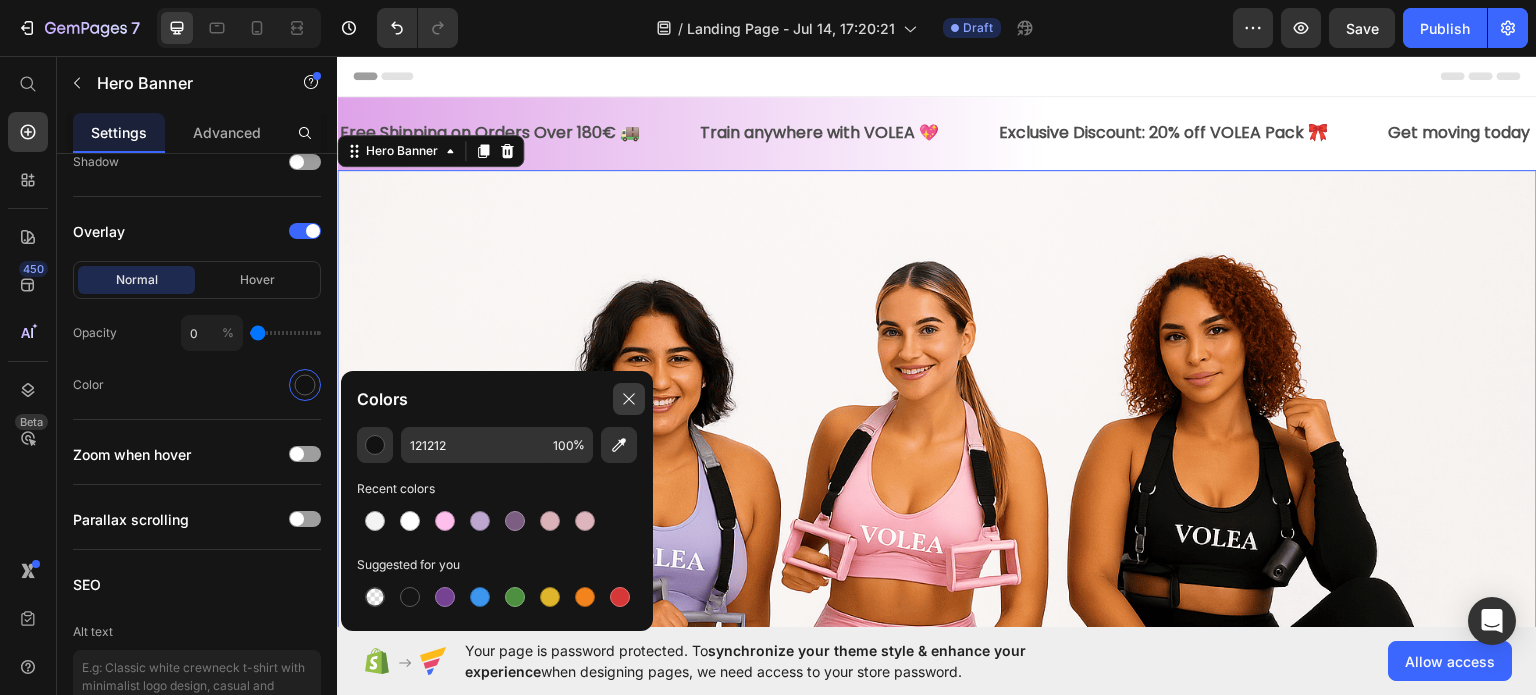 click 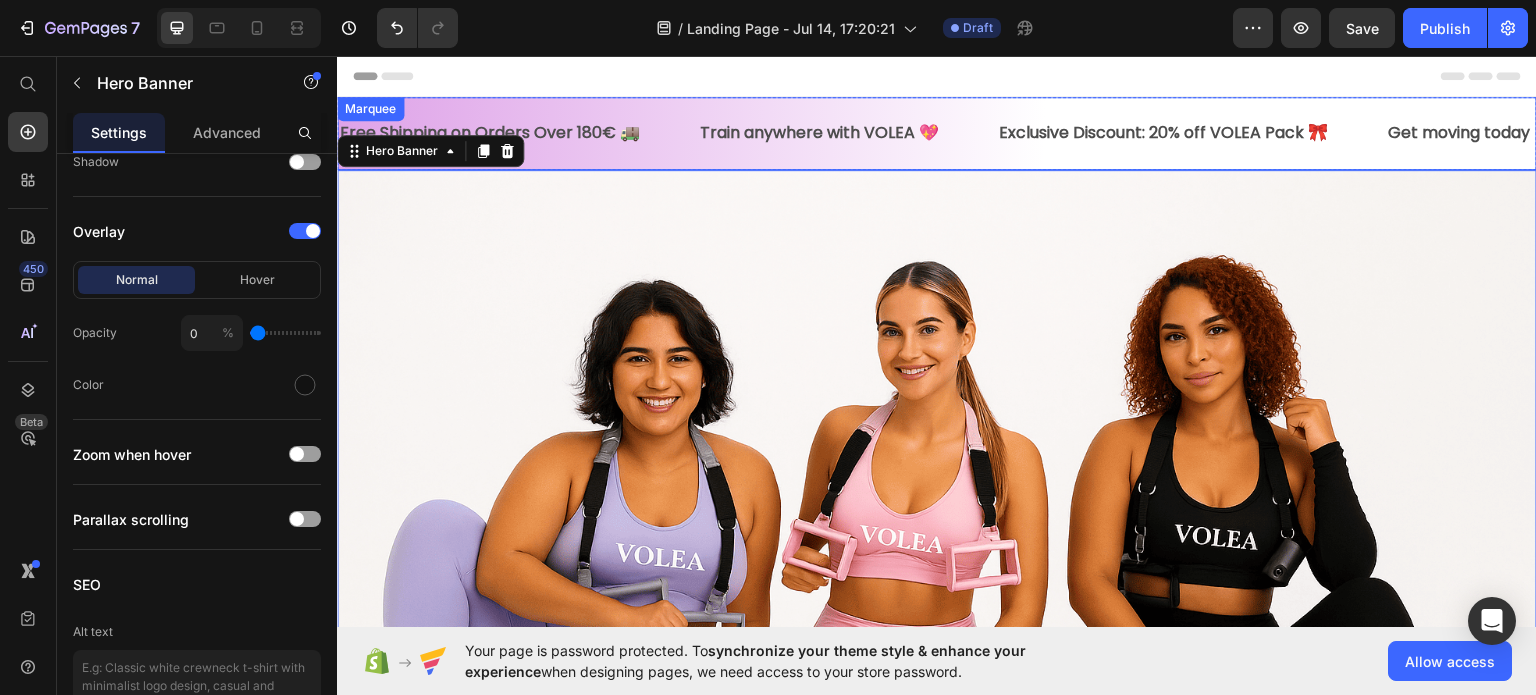 click on "Free Shipping on Orders Over 180€ 🚚 Text Block Train anywhere with VOLEA 💖 Text Exclusive Discount: 20% off VOLEA Pack 🎀 Text Get moving today ⚡ Text Free Shipping on Orders Over 180€ 🚚 Text Block Train anywhere with VOLEA 💖 Text Exclusive Discount: 20% off VOLEA Pack 🎀 Text Get moving today ⚡ Text Marquee" at bounding box center (937, 132) 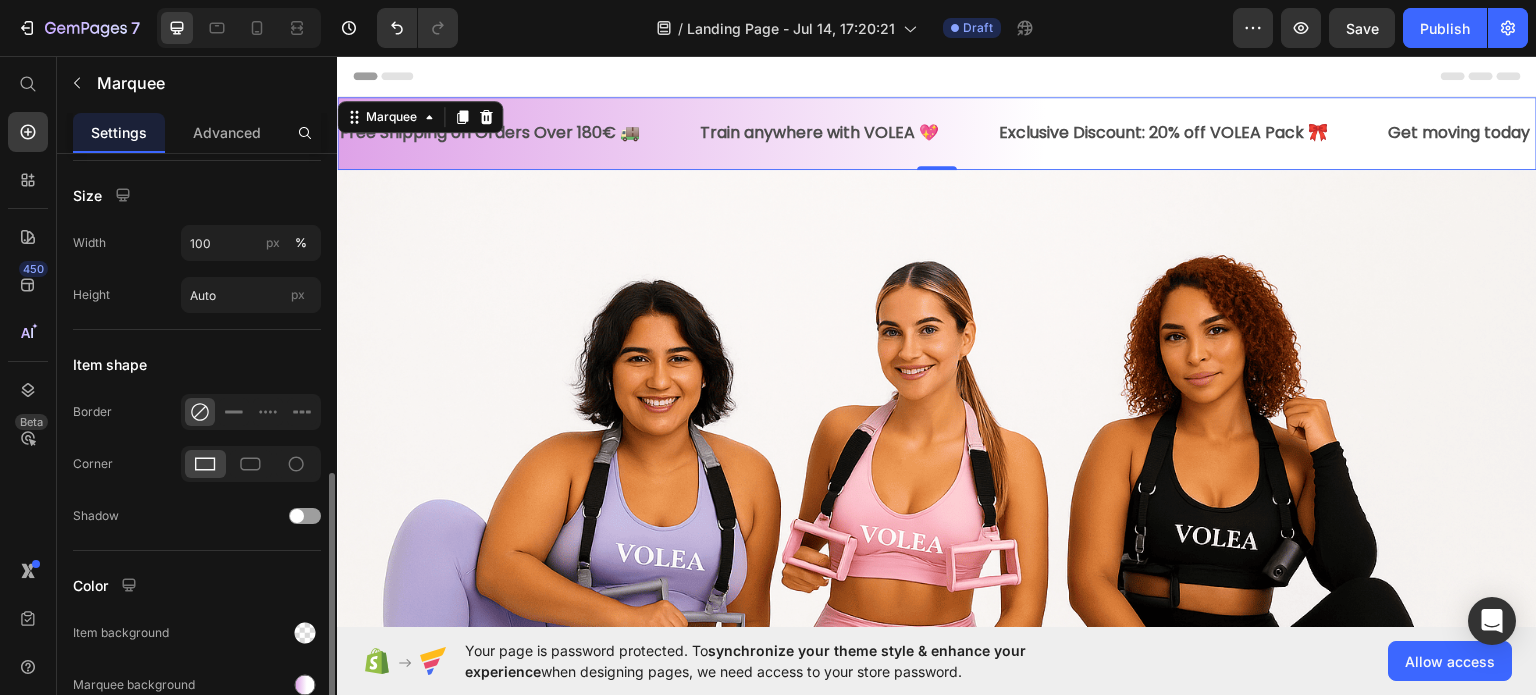 scroll, scrollTop: 897, scrollLeft: 0, axis: vertical 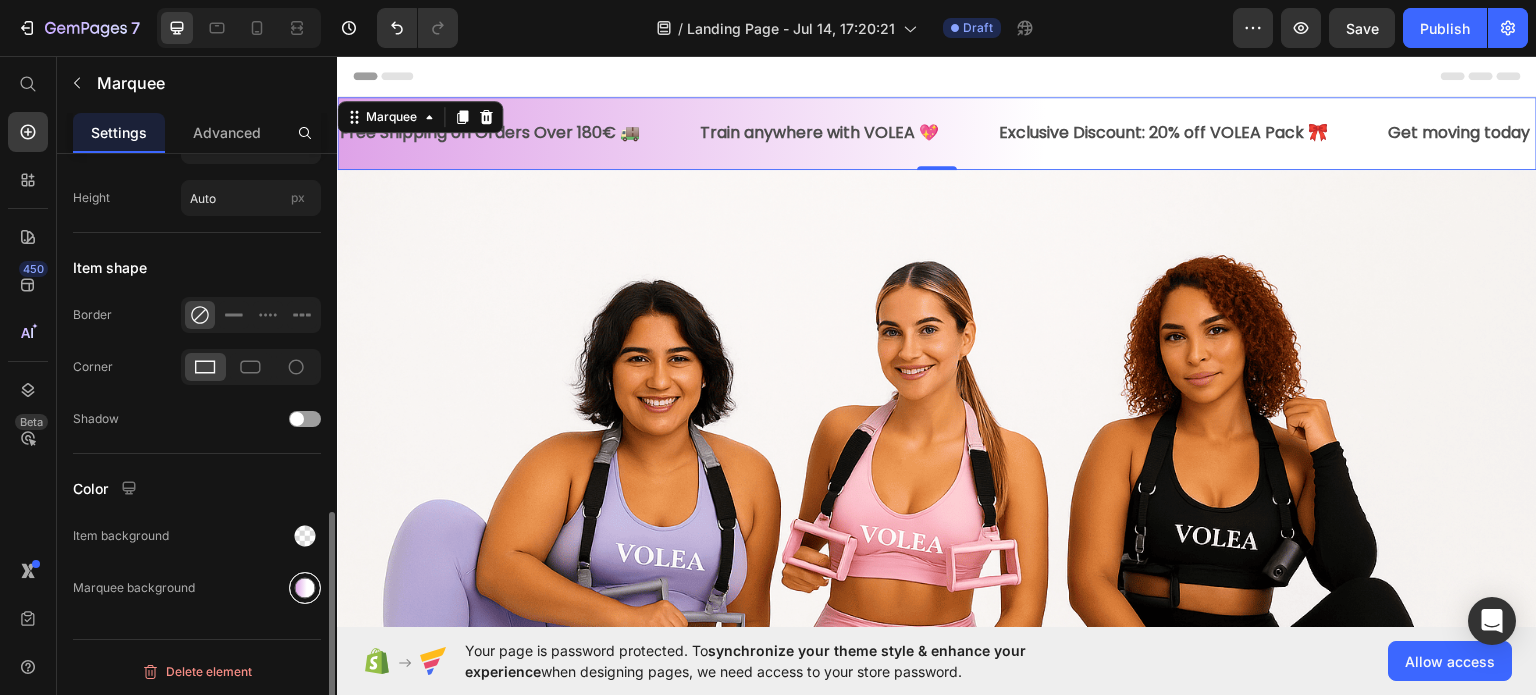click at bounding box center (305, 588) 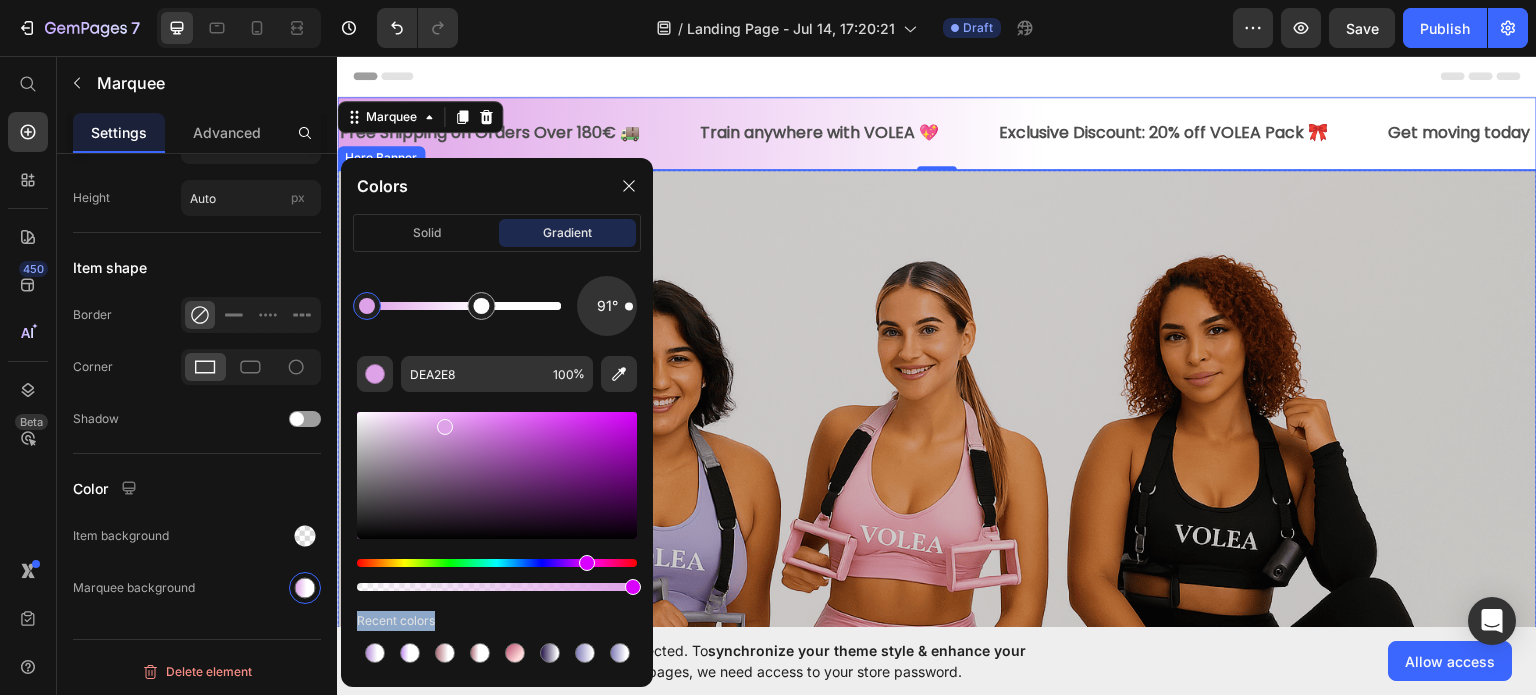drag, startPoint x: 716, startPoint y: 704, endPoint x: 726, endPoint y: 207, distance: 497.1006 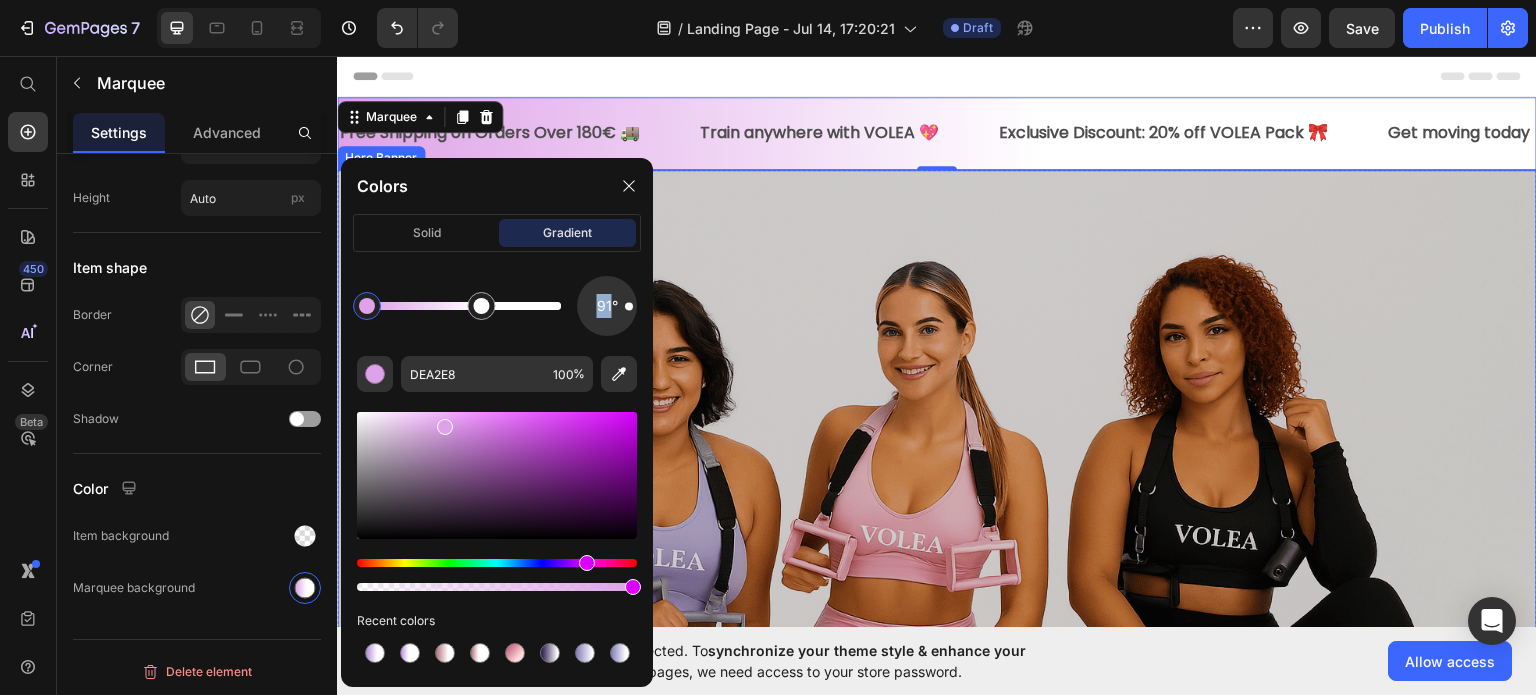 drag, startPoint x: 949, startPoint y: 361, endPoint x: 730, endPoint y: 234, distance: 253.16003 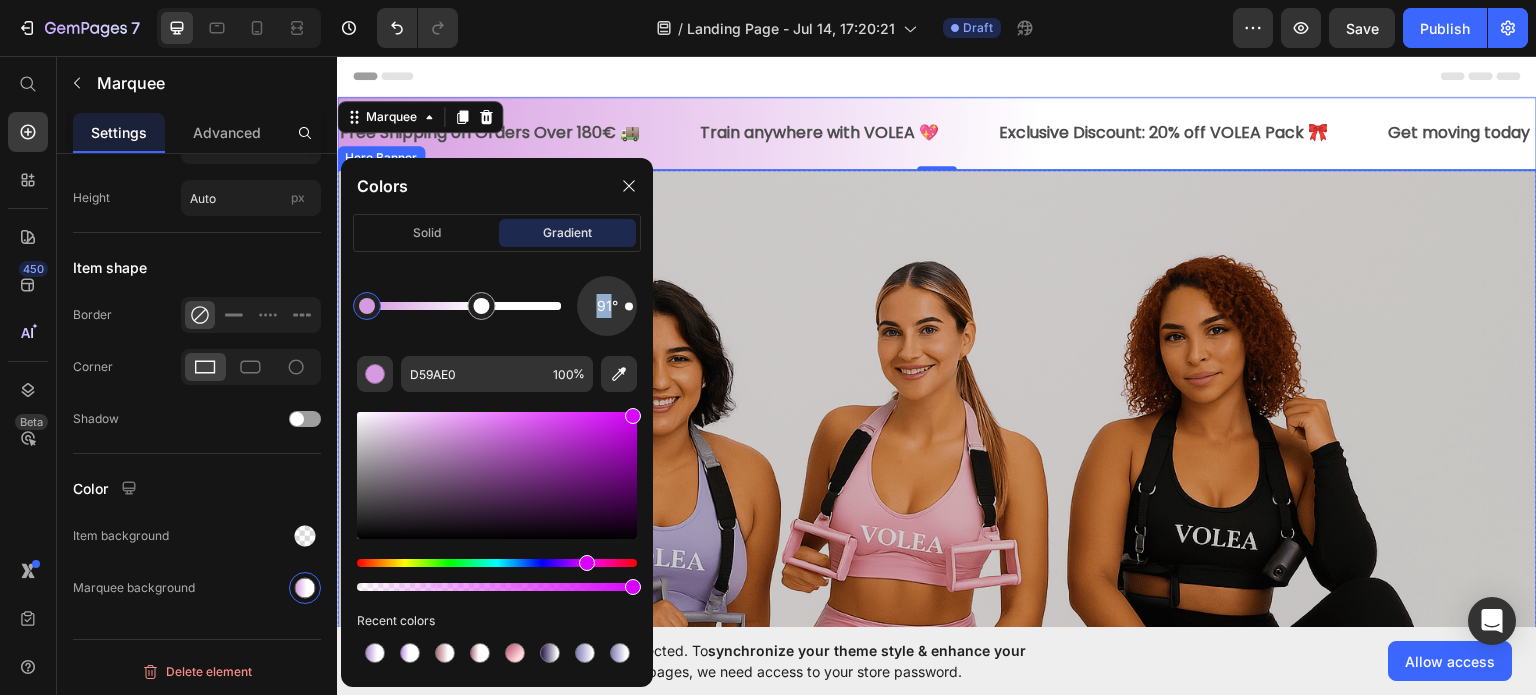 type on "D905FF" 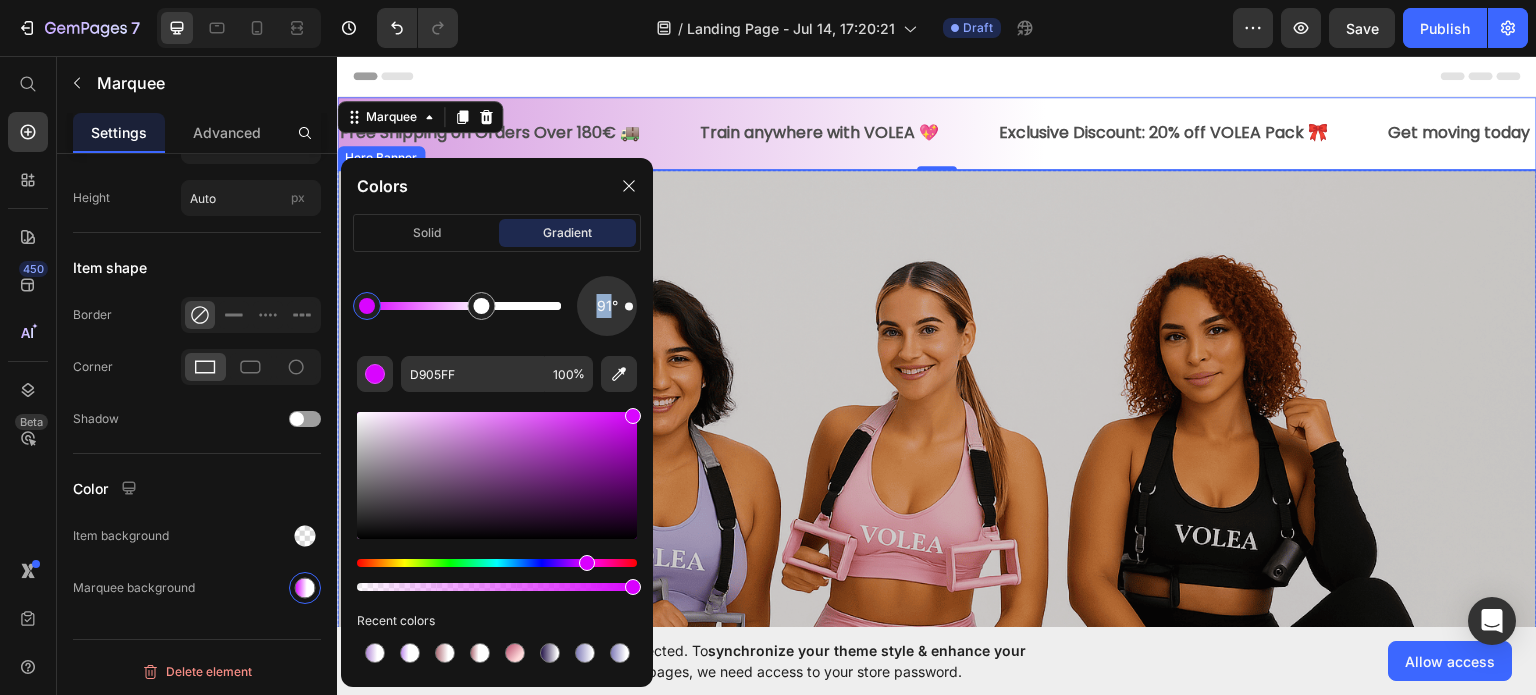 drag, startPoint x: 781, startPoint y: 482, endPoint x: 714, endPoint y: 204, distance: 285.95978 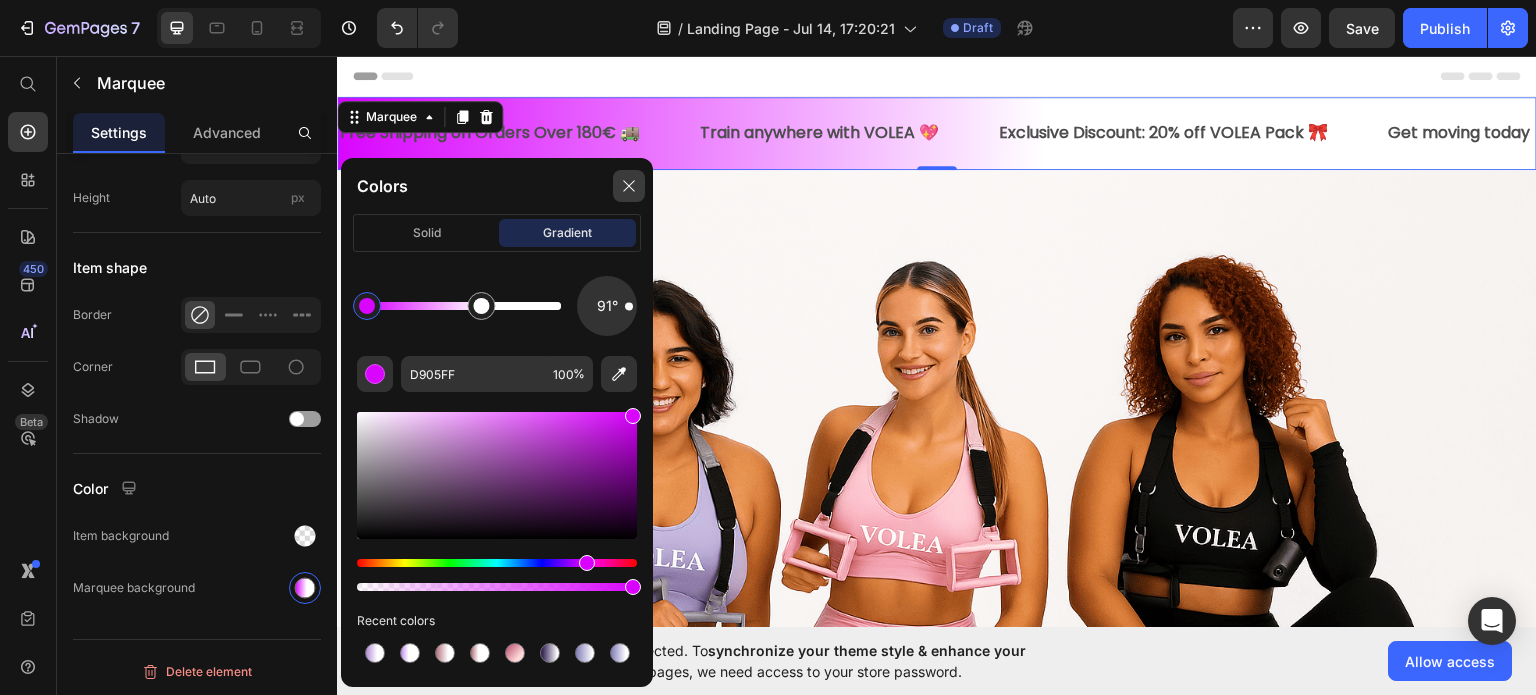 click 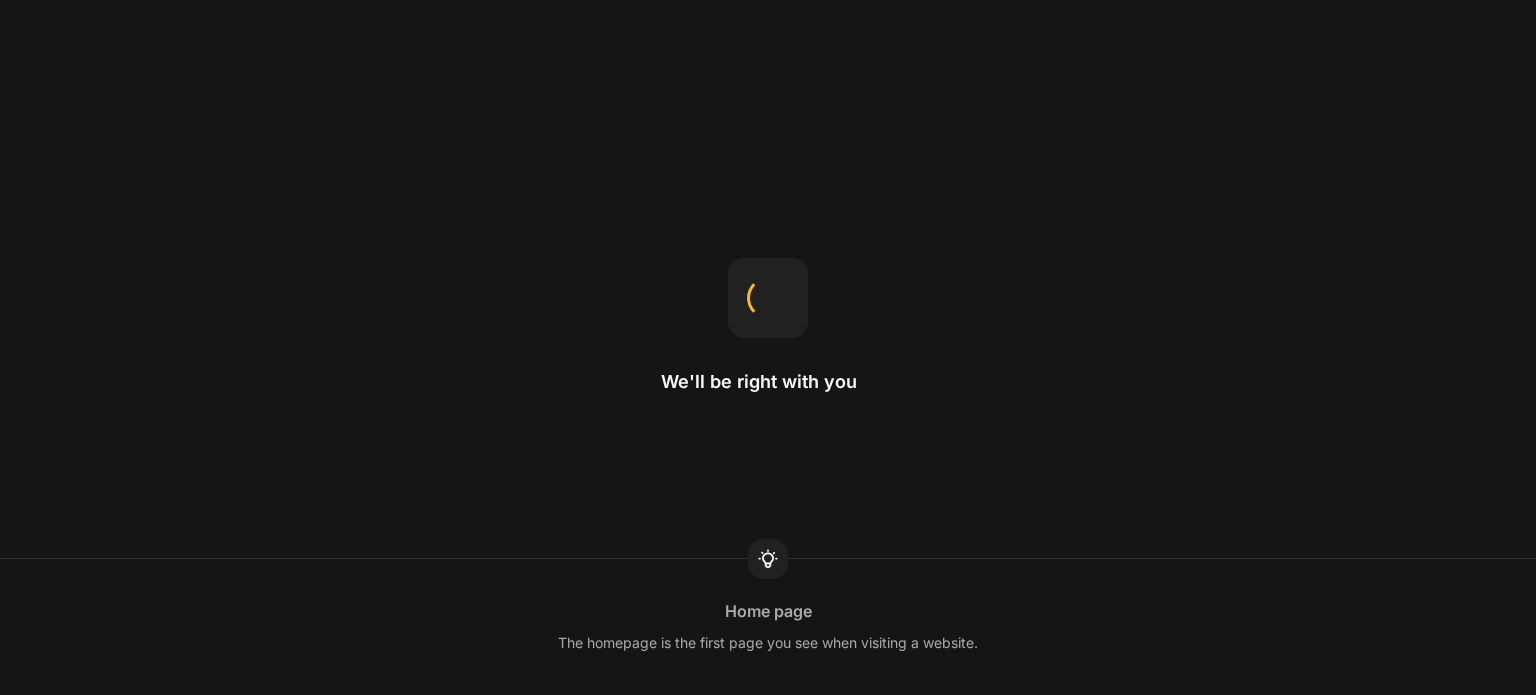 scroll, scrollTop: 0, scrollLeft: 0, axis: both 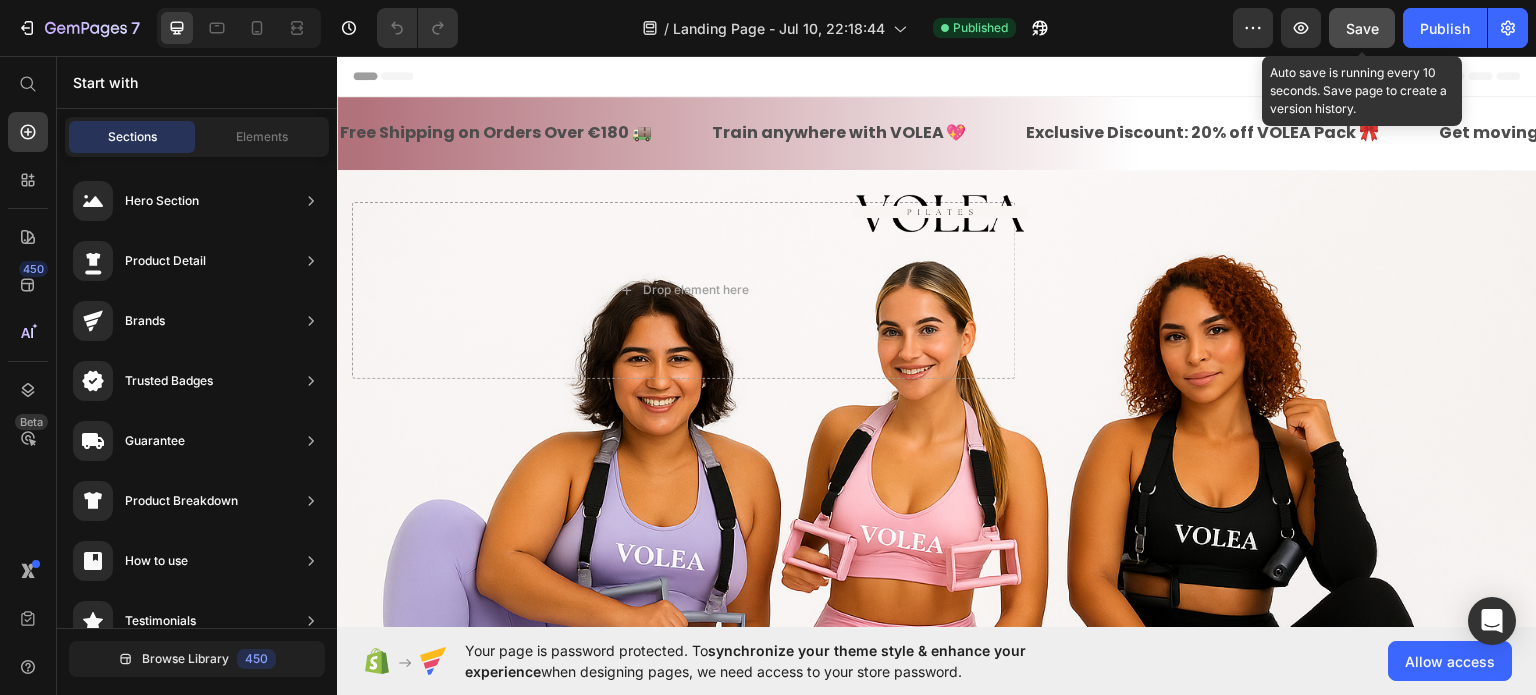 click on "Save" at bounding box center (1362, 28) 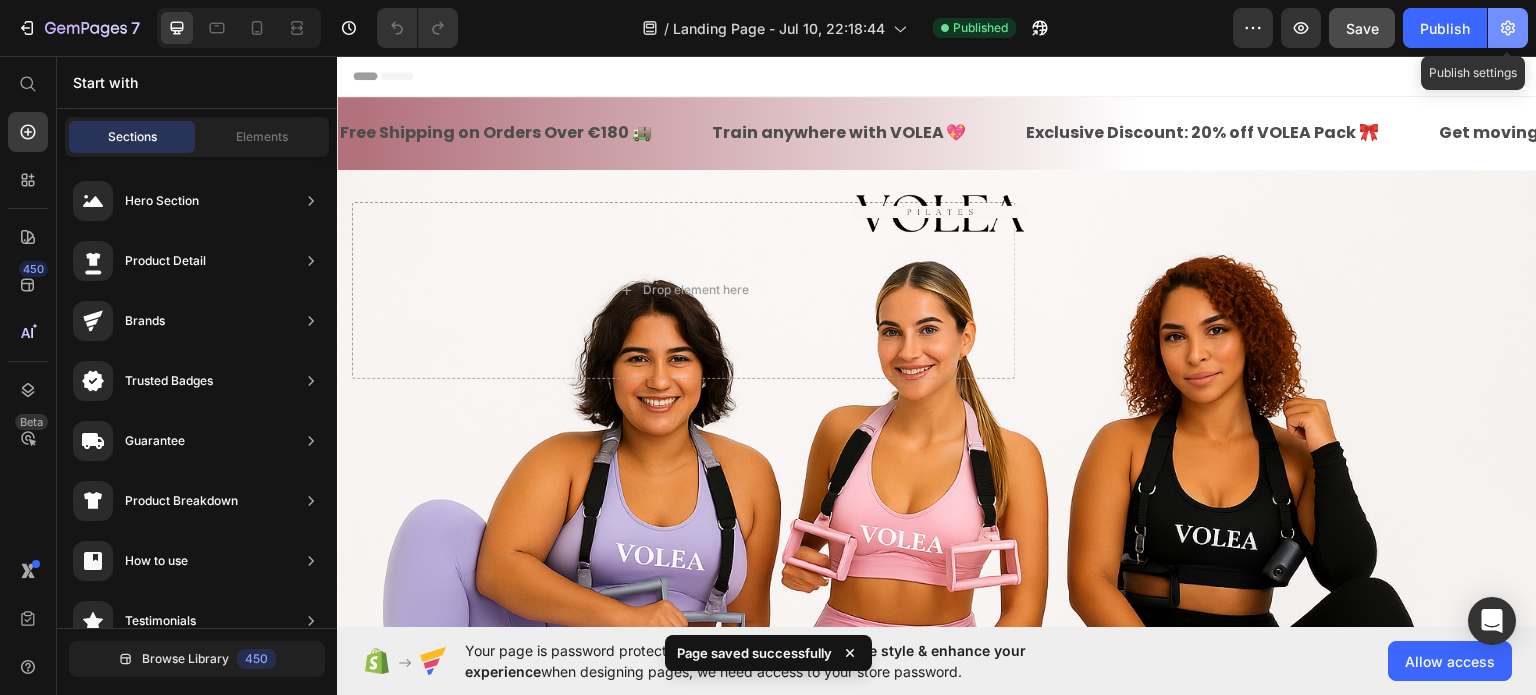 click 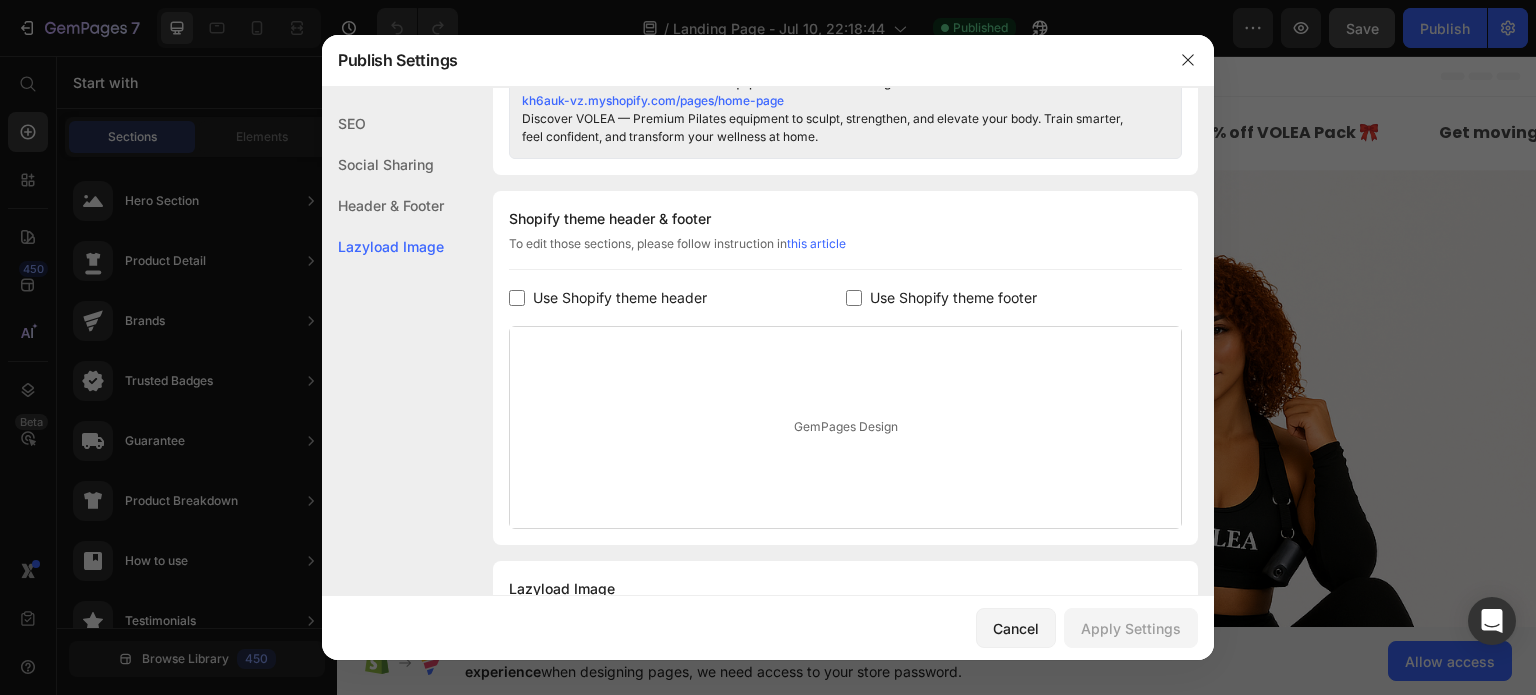 scroll, scrollTop: 1000, scrollLeft: 0, axis: vertical 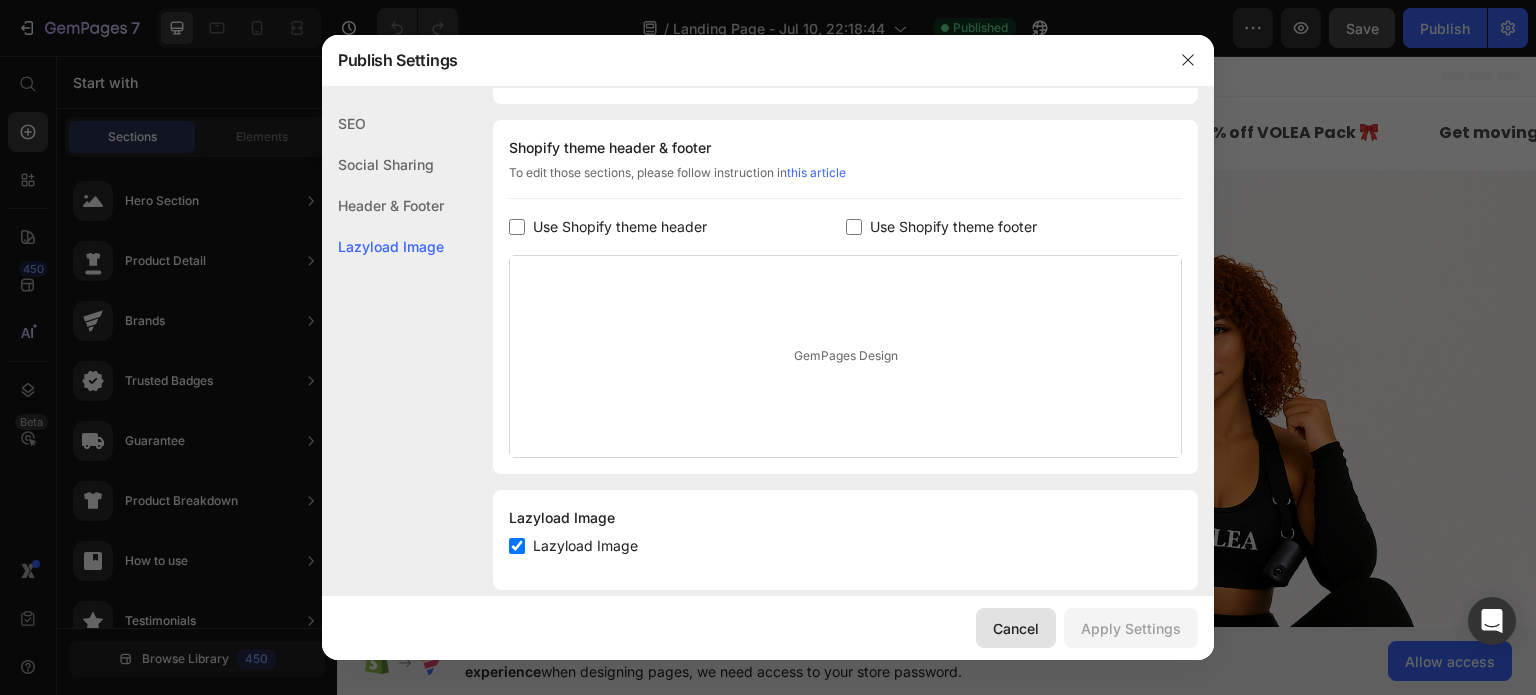 drag, startPoint x: 1017, startPoint y: 621, endPoint x: 681, endPoint y: 566, distance: 340.47174 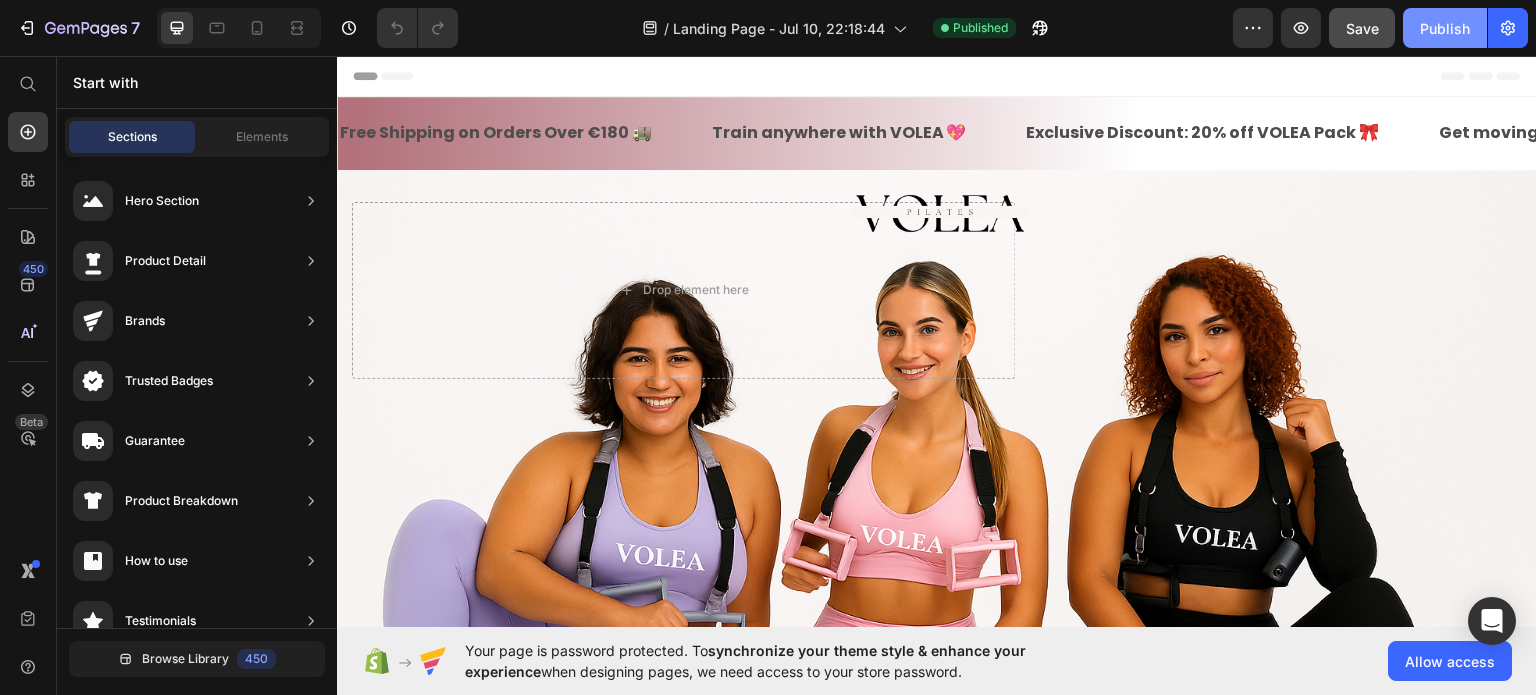 click on "Publish" at bounding box center (1445, 28) 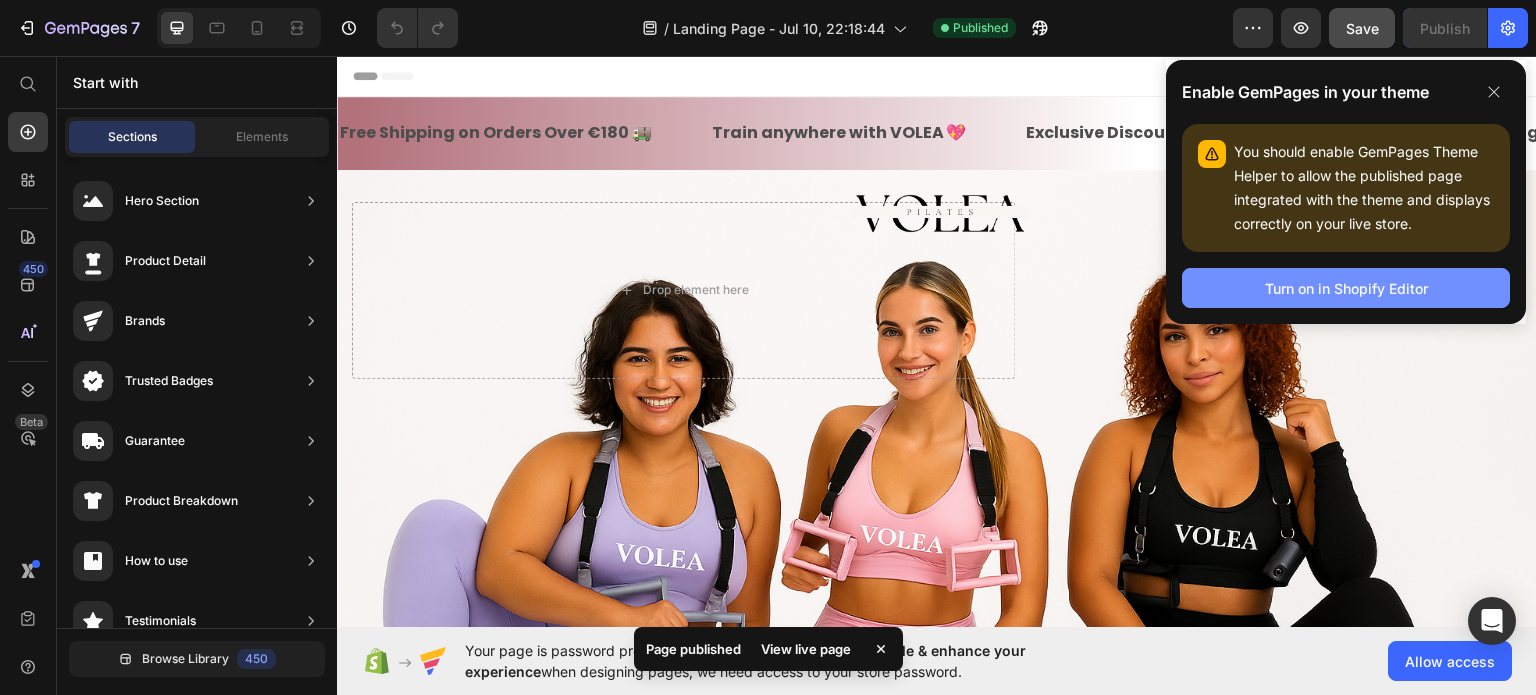click on "Turn on in Shopify Editor" at bounding box center [1346, 288] 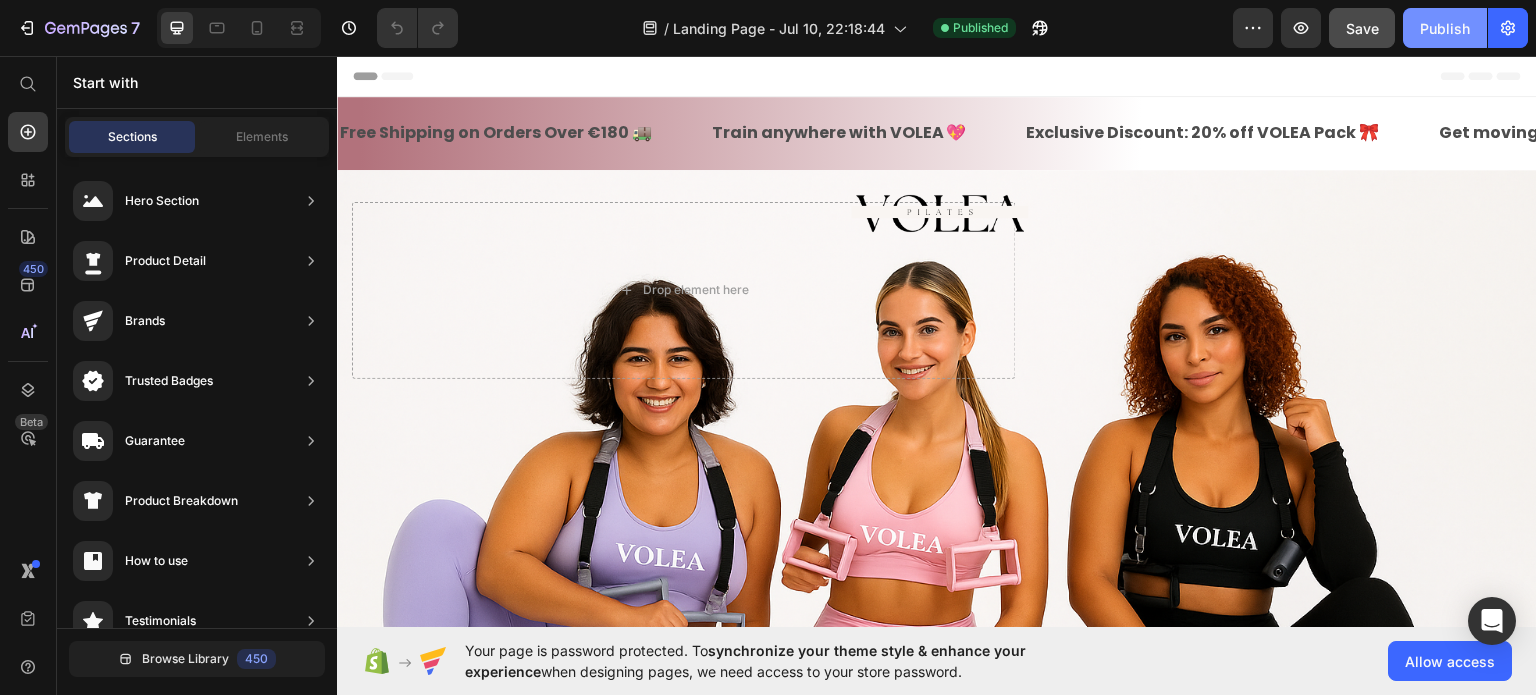 click on "Publish" at bounding box center [1445, 28] 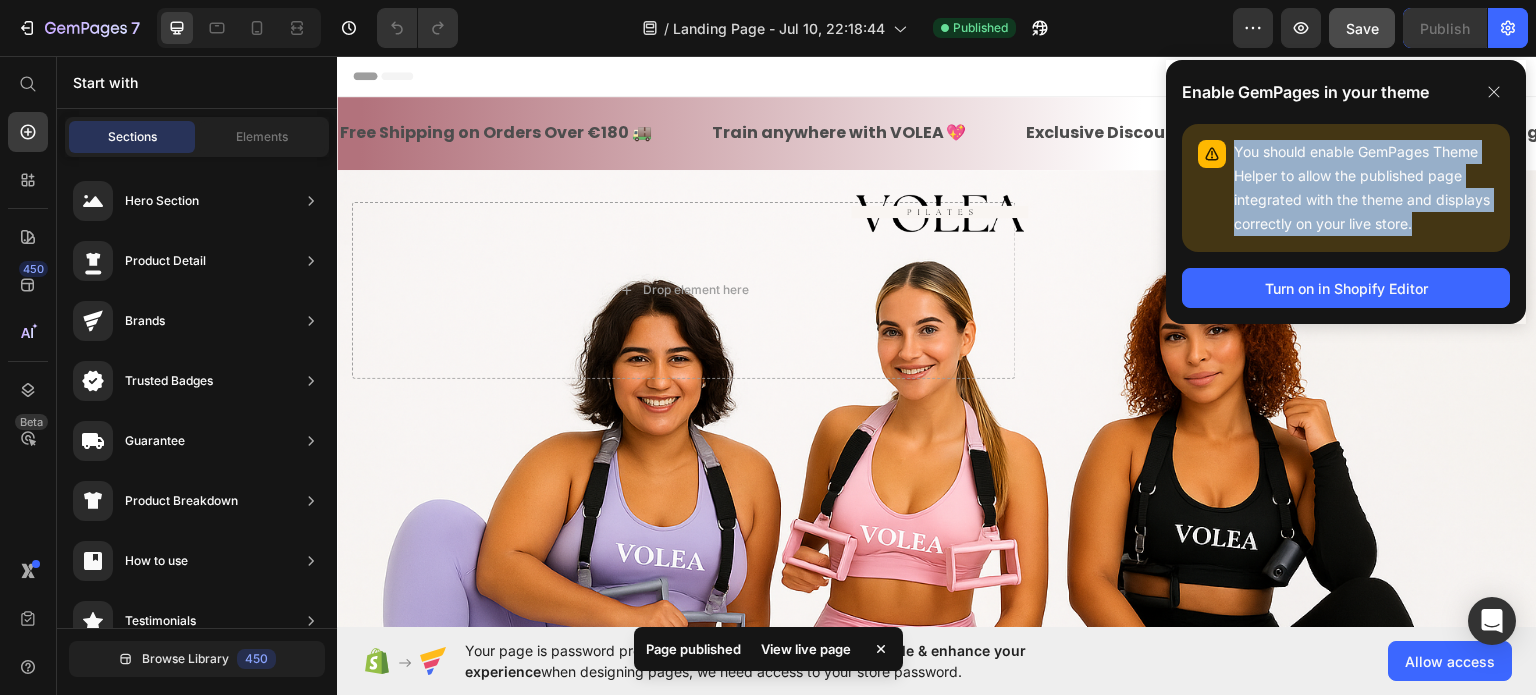 drag, startPoint x: 1429, startPoint y: 226, endPoint x: 1172, endPoint y: 158, distance: 265.84393 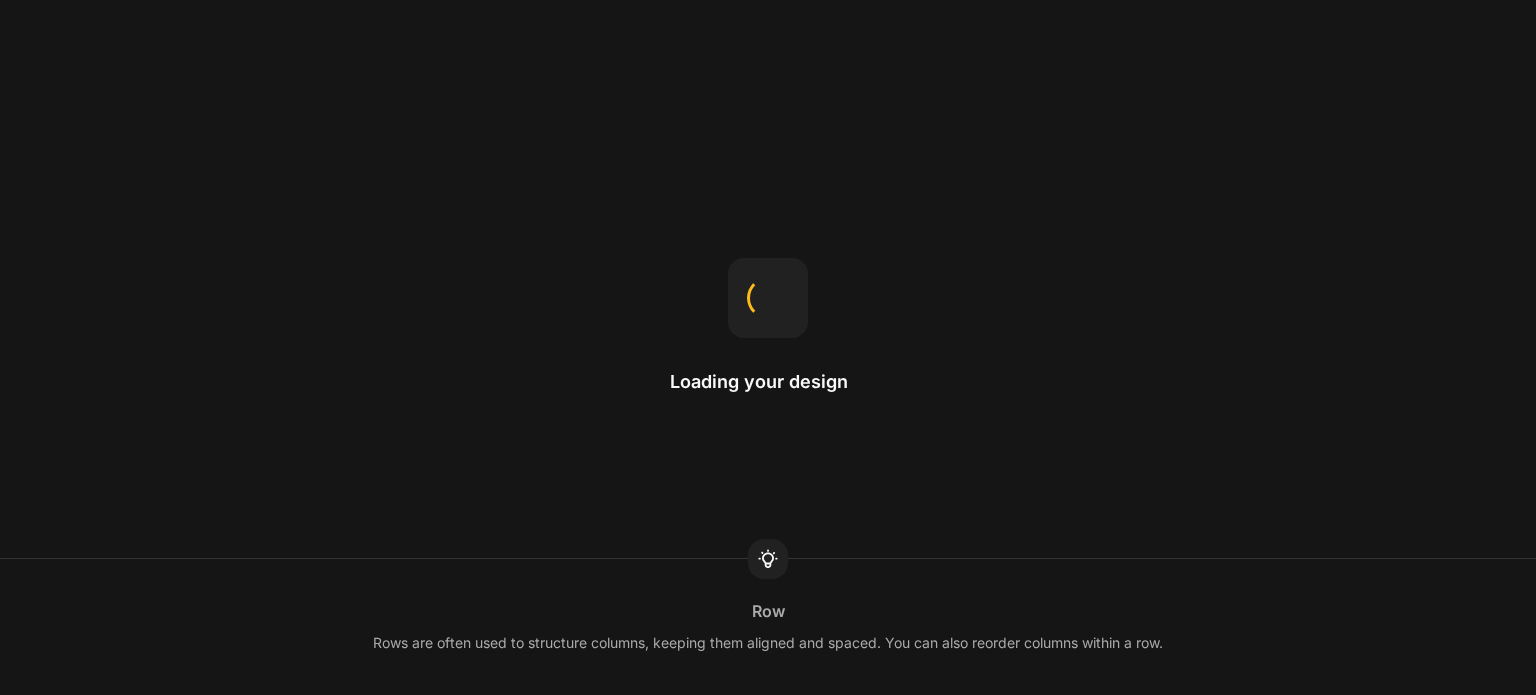 scroll, scrollTop: 0, scrollLeft: 0, axis: both 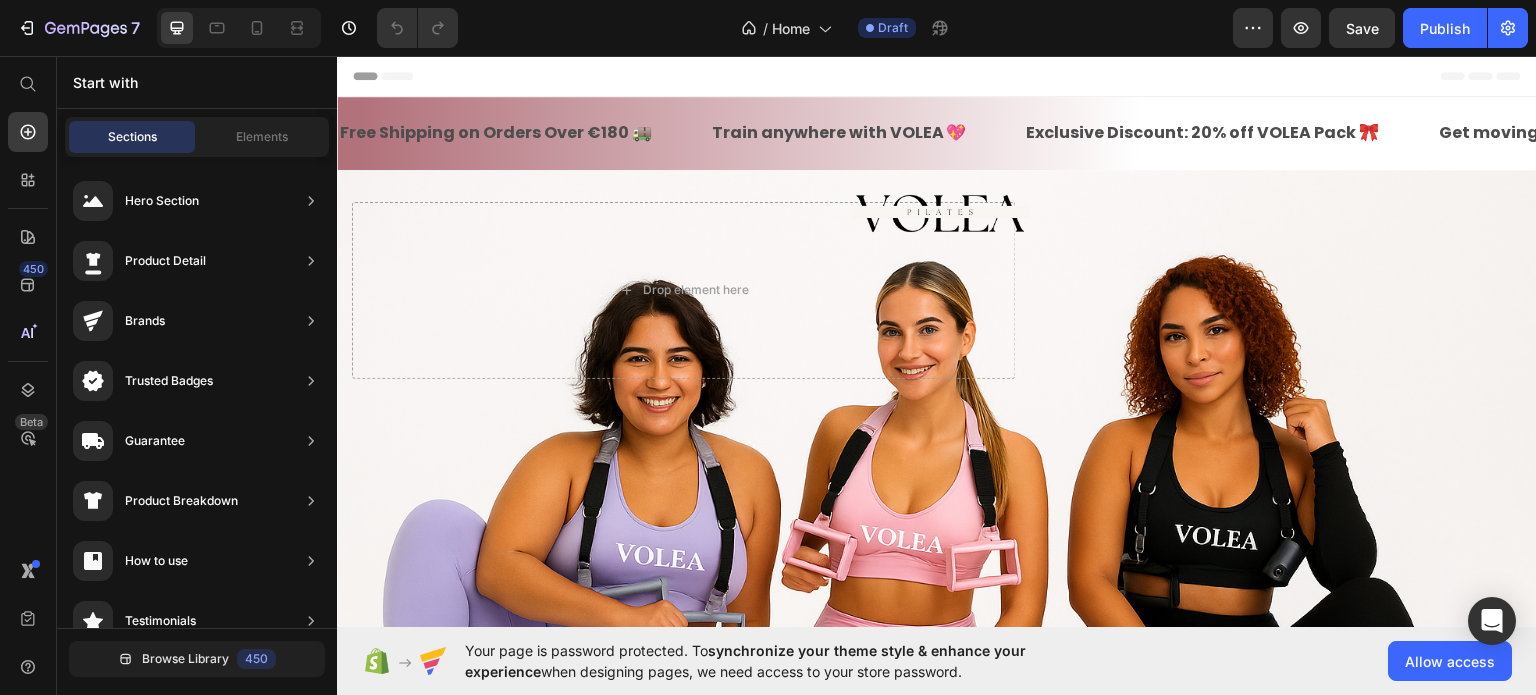 click on "Header" at bounding box center [394, 75] 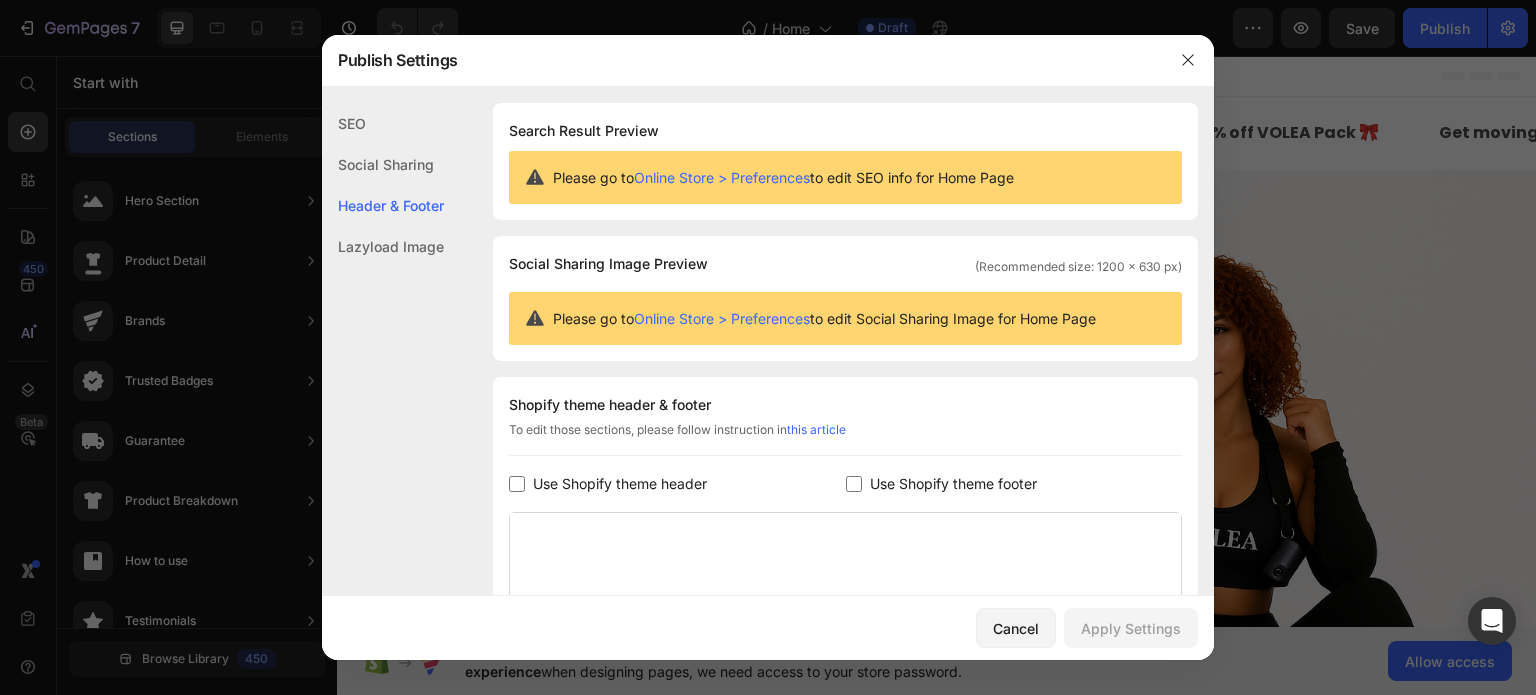 scroll, scrollTop: 270, scrollLeft: 0, axis: vertical 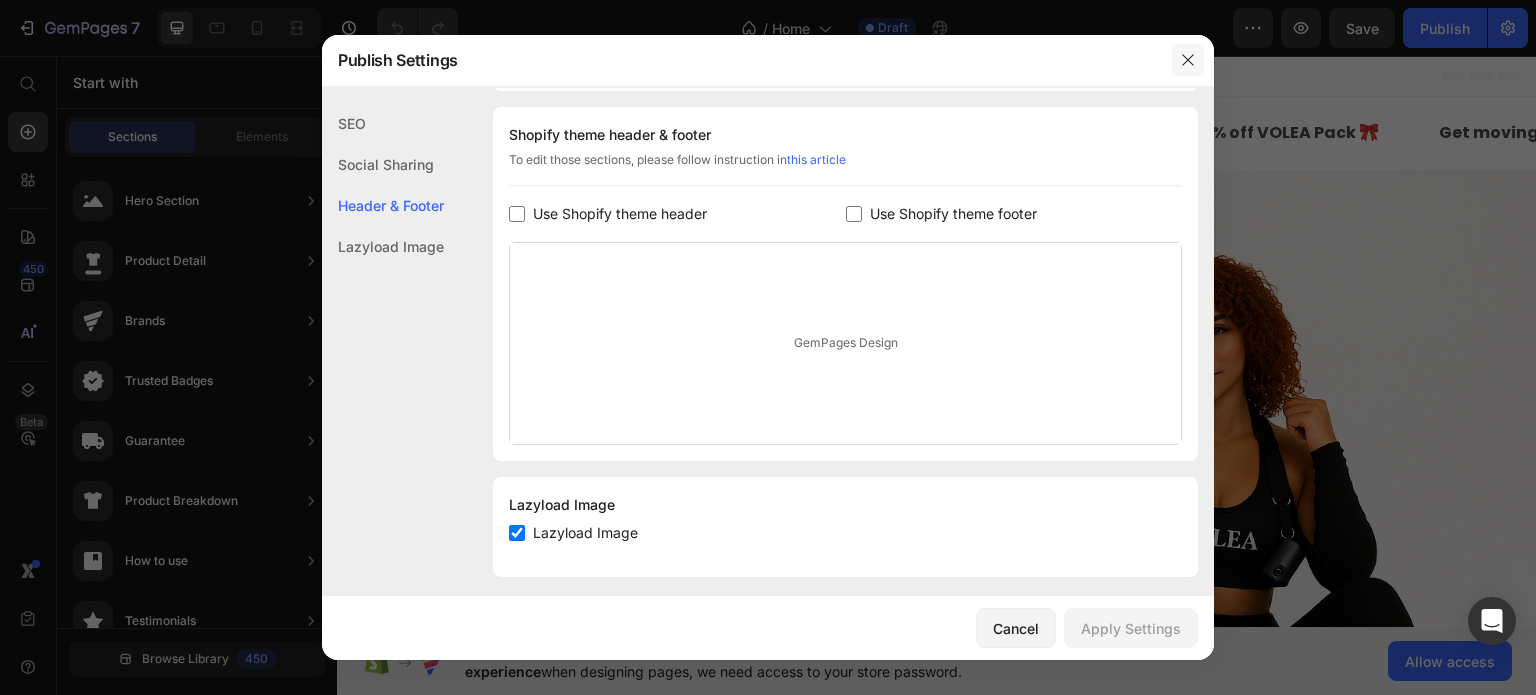 click 